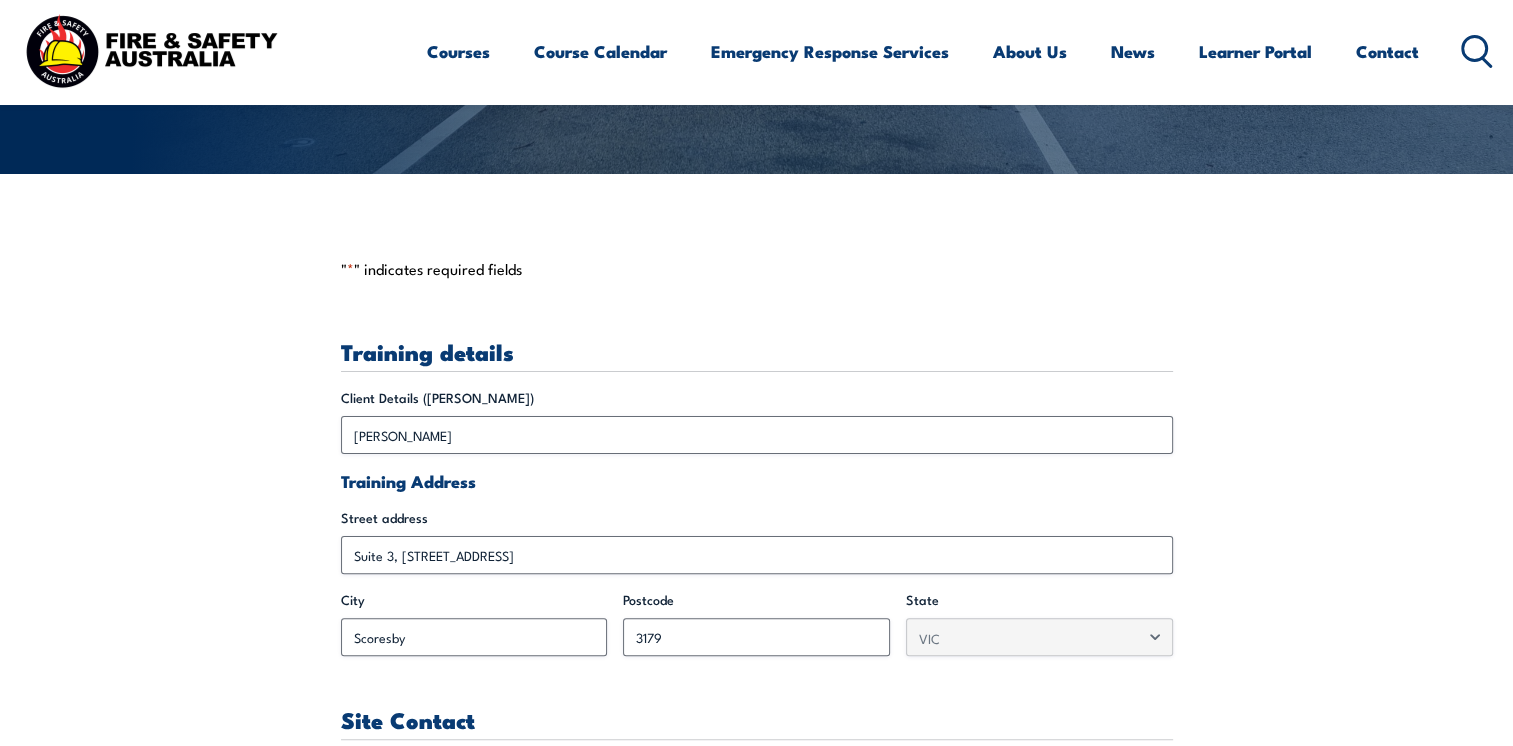 scroll, scrollTop: 0, scrollLeft: 0, axis: both 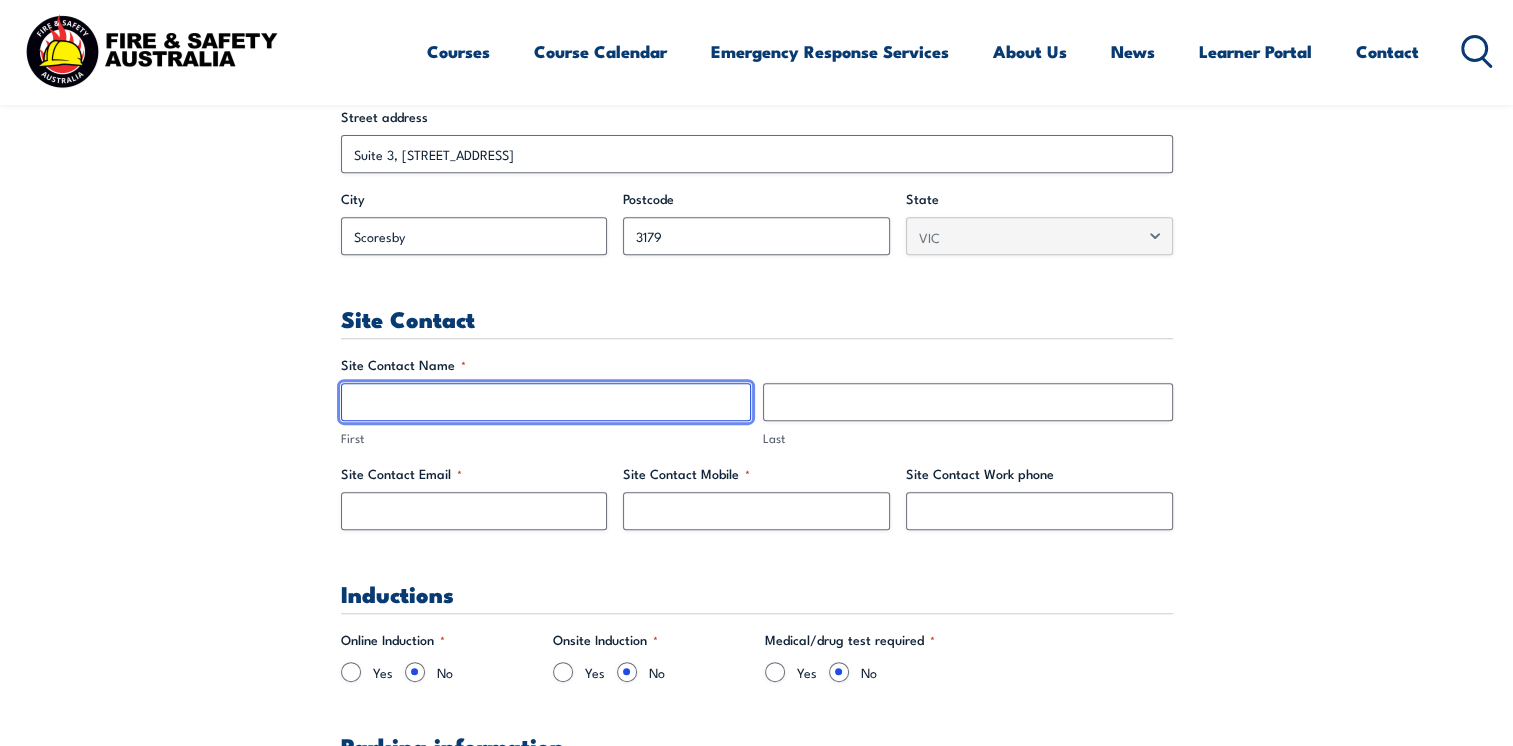 click on "First" at bounding box center [546, 402] 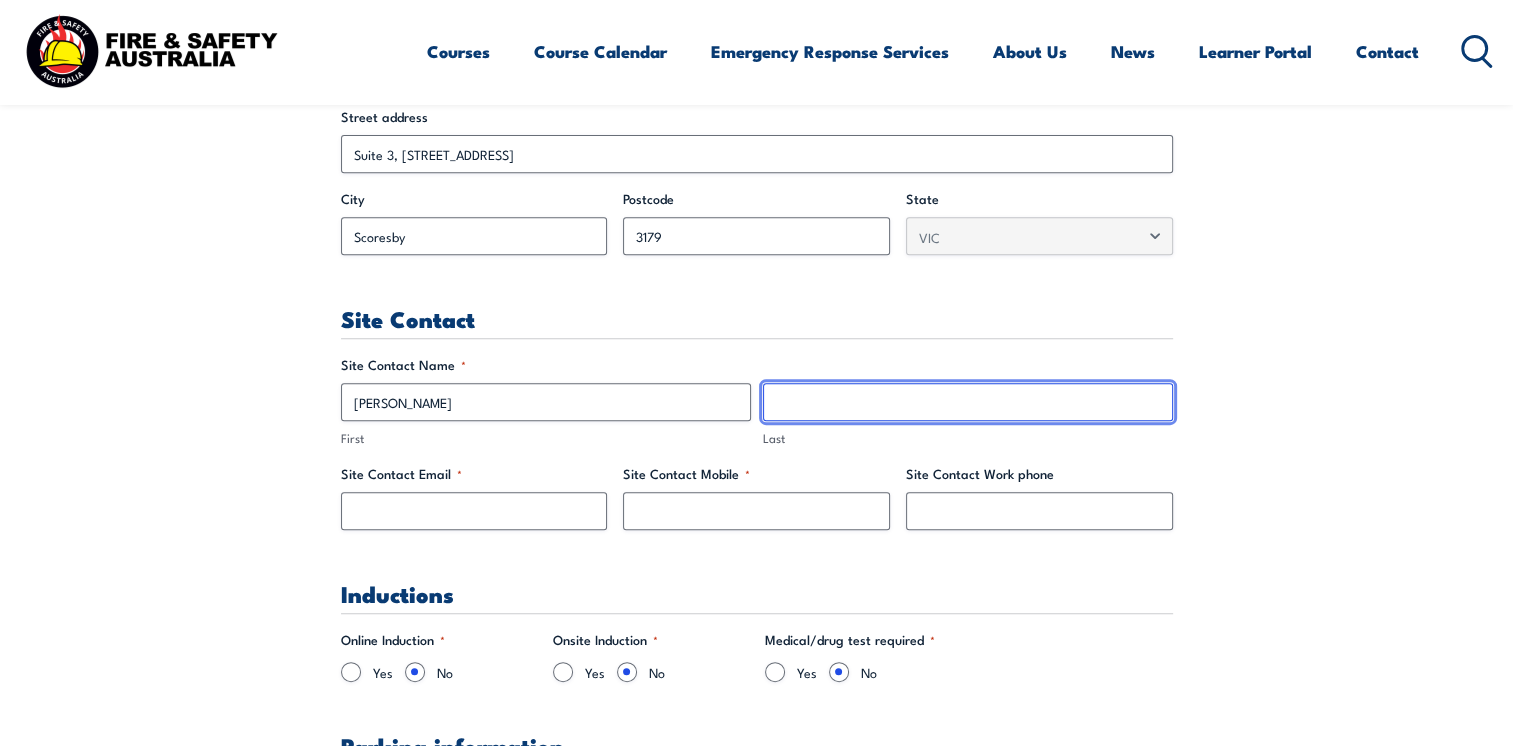 type on "Timmins" 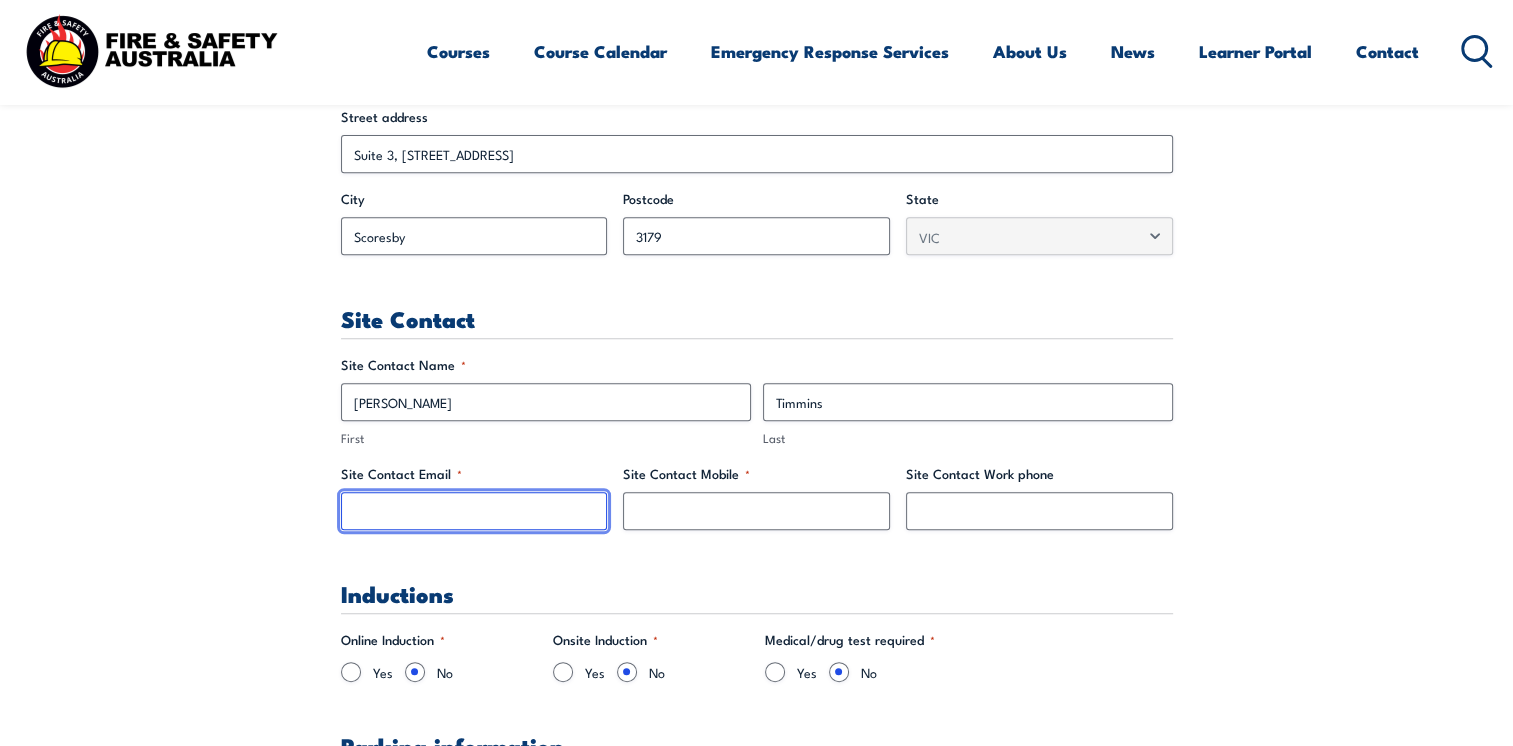 click on "Site Contact Email *" at bounding box center (474, 511) 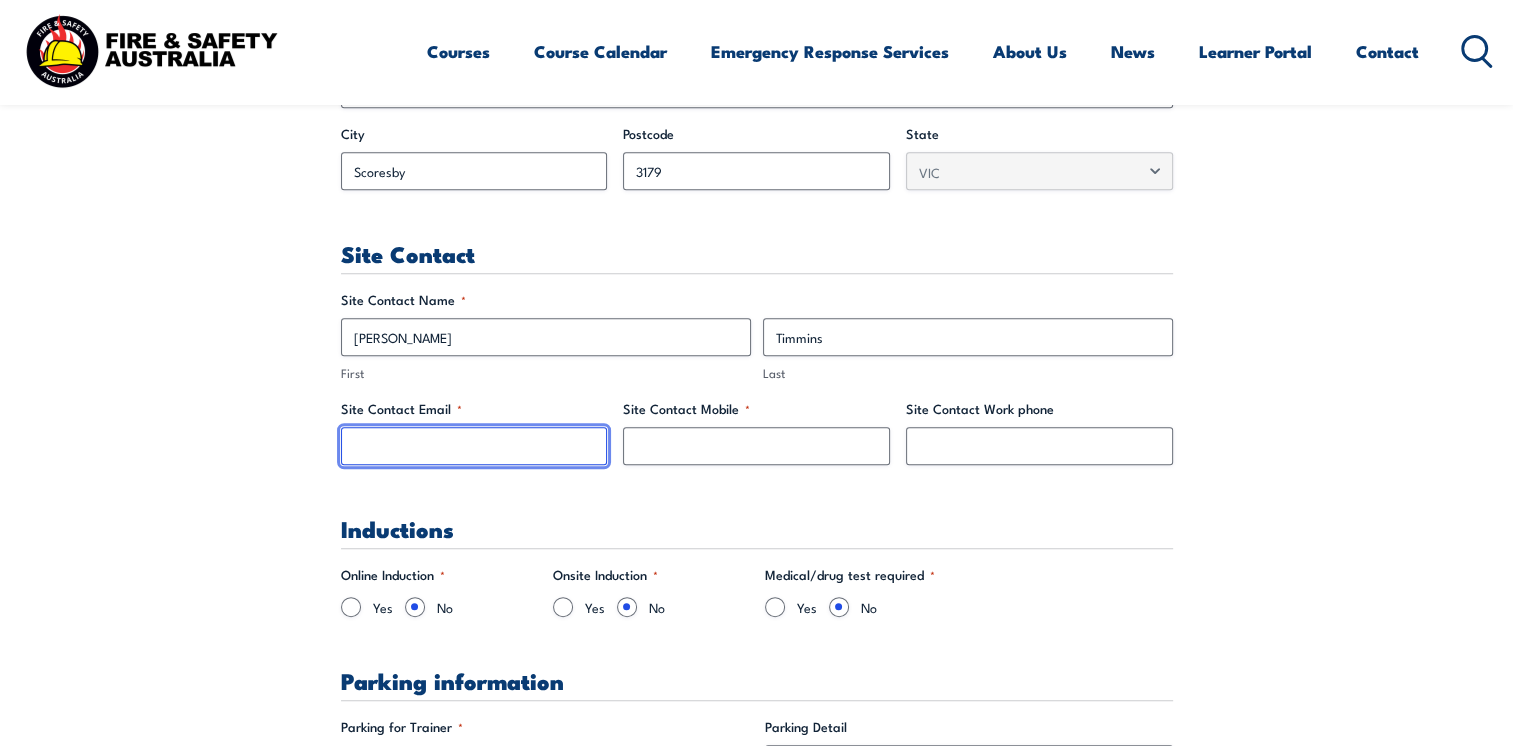 scroll, scrollTop: 900, scrollLeft: 0, axis: vertical 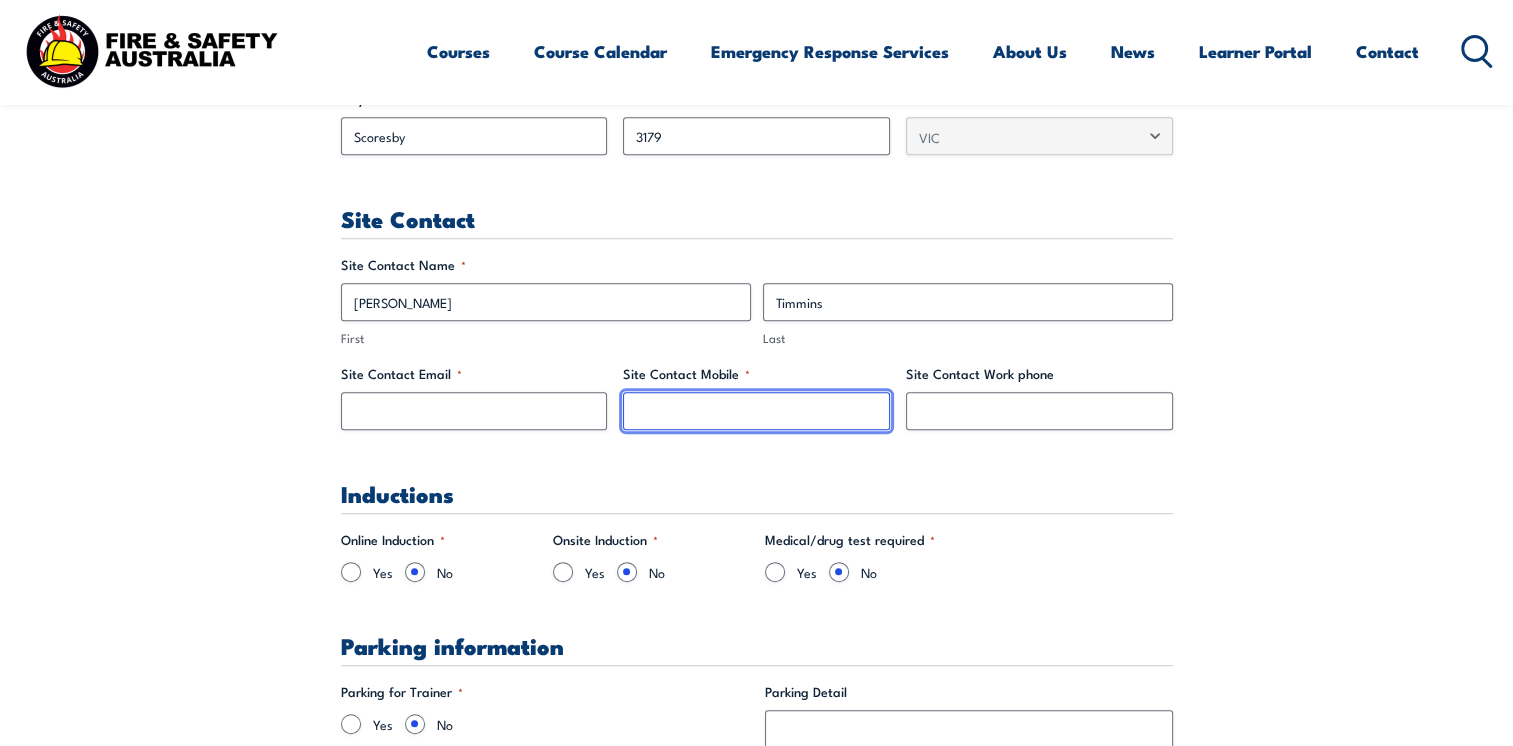 click on "Site Contact Mobile *" at bounding box center (756, 411) 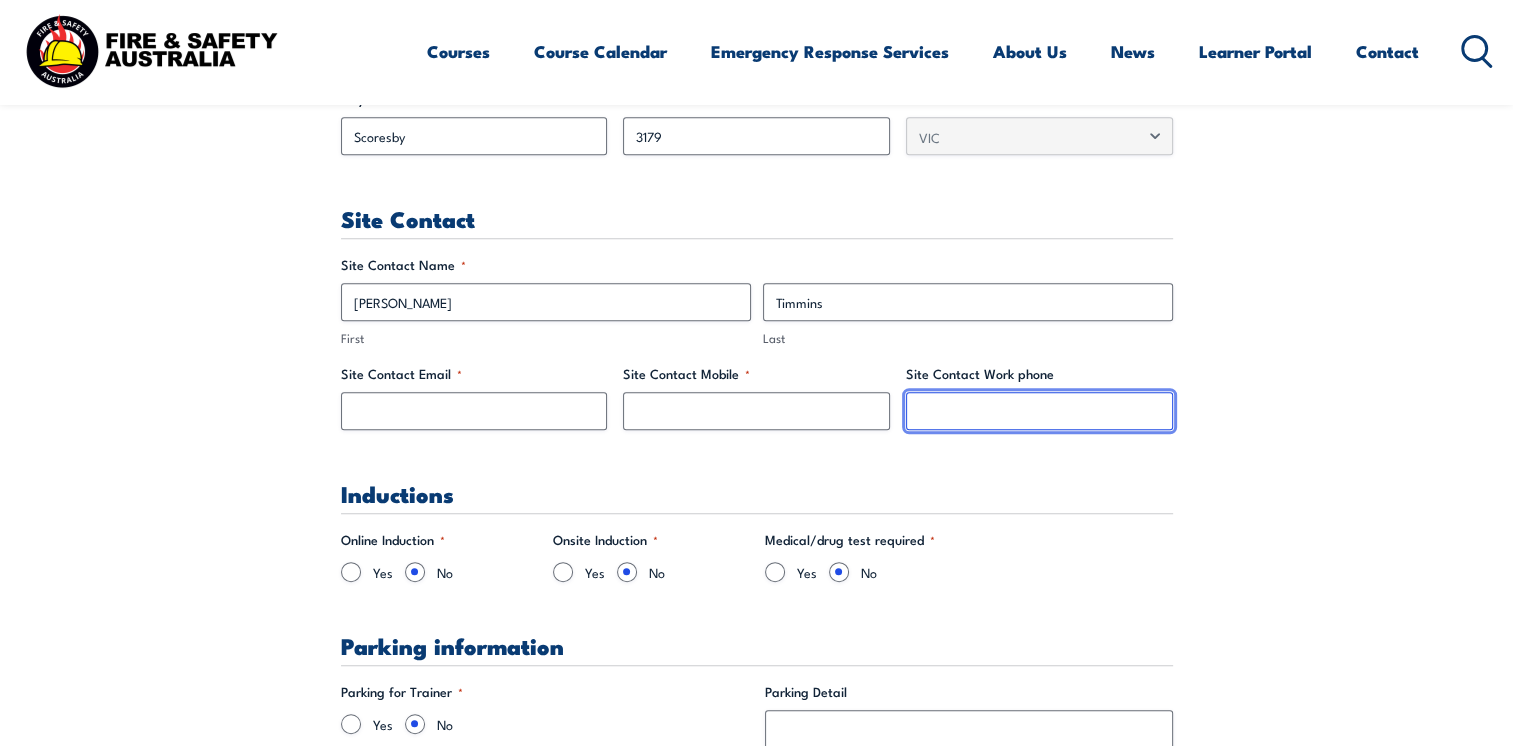 click on "Site Contact Work phone" at bounding box center [1039, 411] 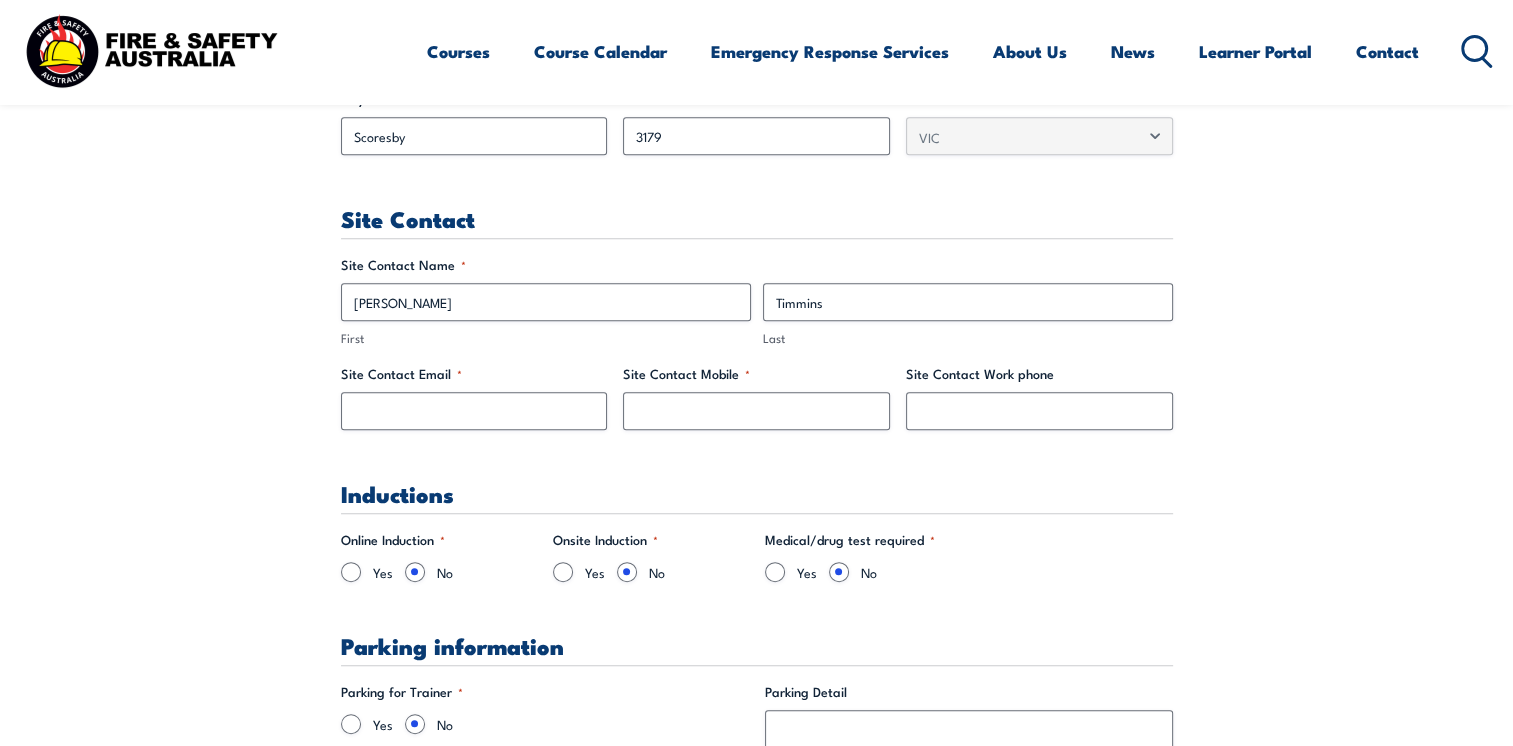 click on "Inductions" at bounding box center [757, 493] 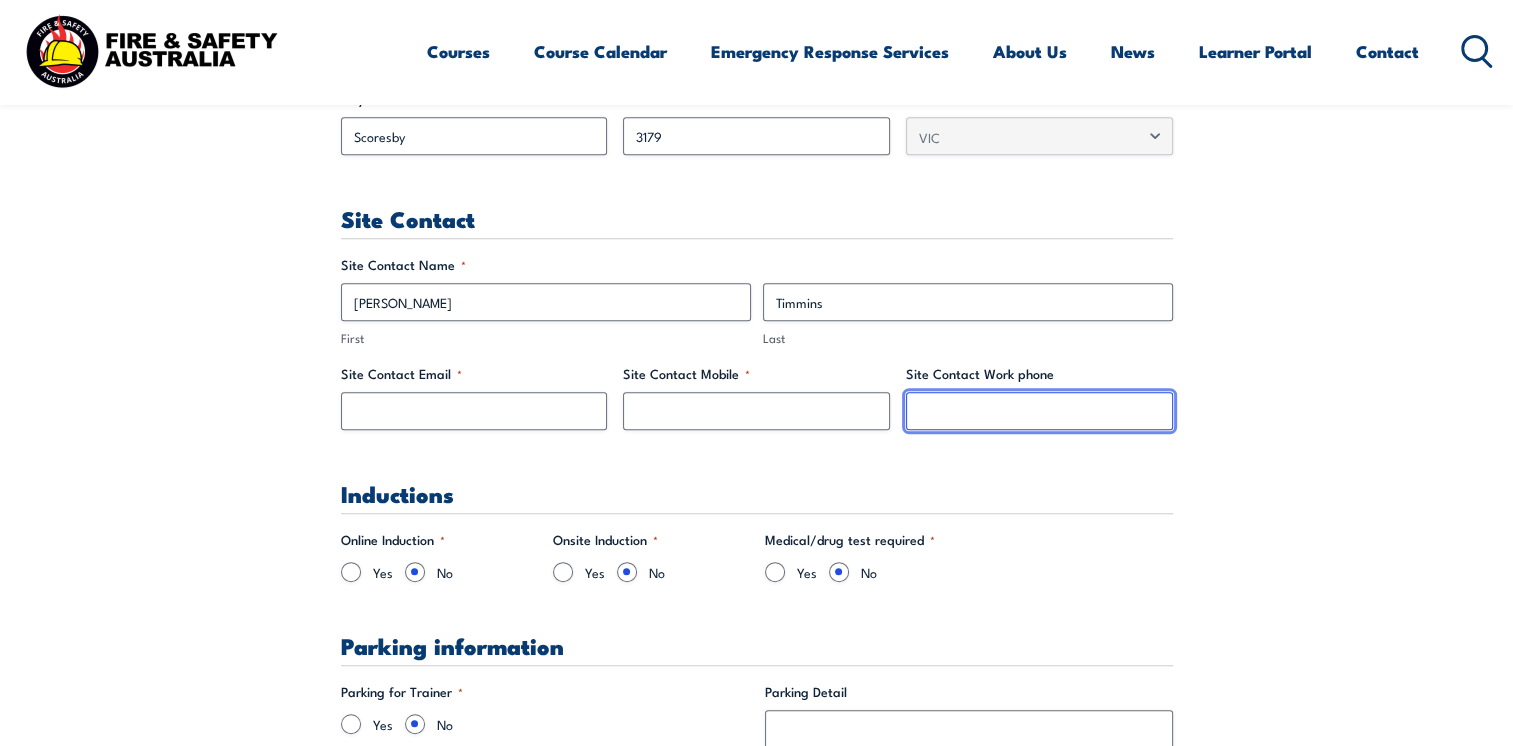 click on "Site Contact Work phone" at bounding box center (1039, 411) 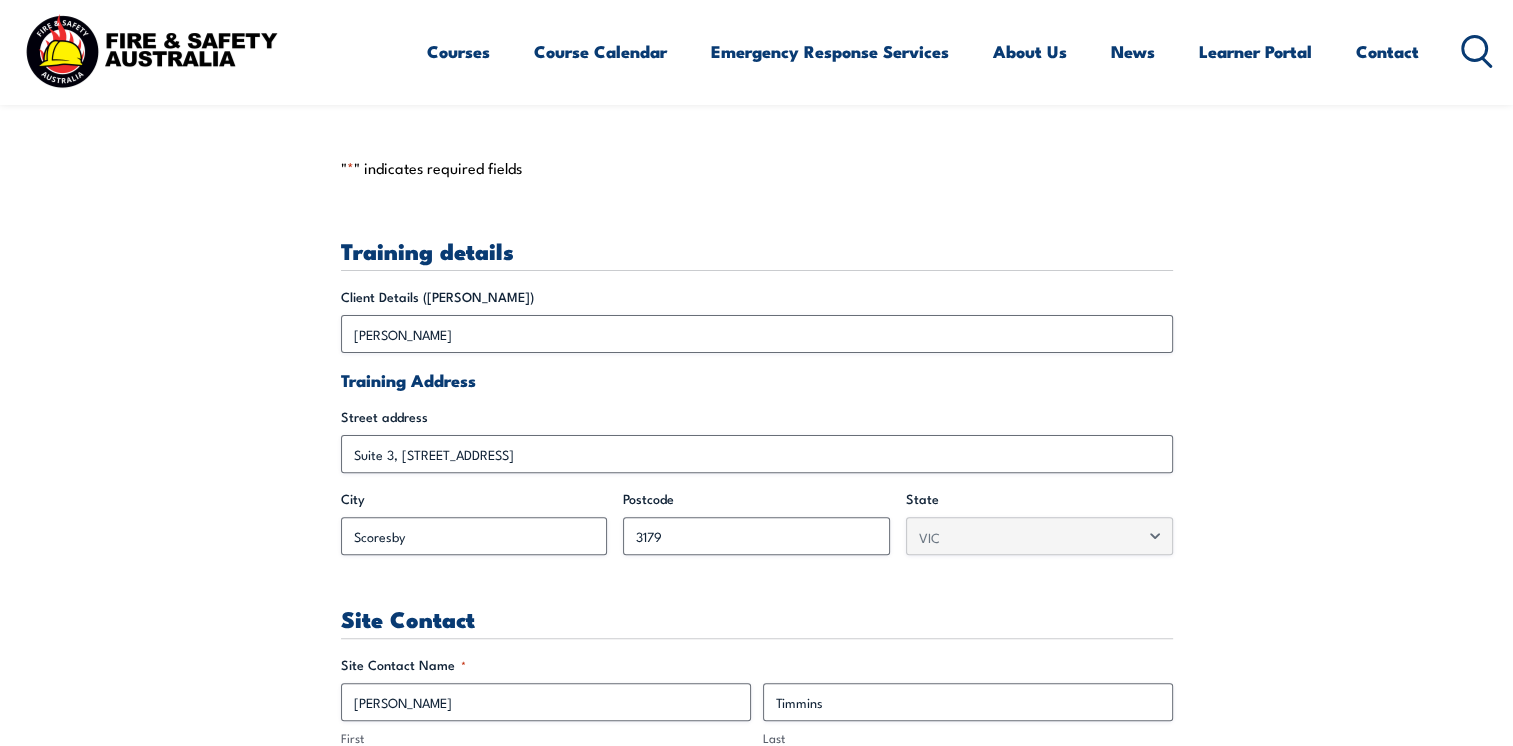 scroll, scrollTop: 1000, scrollLeft: 0, axis: vertical 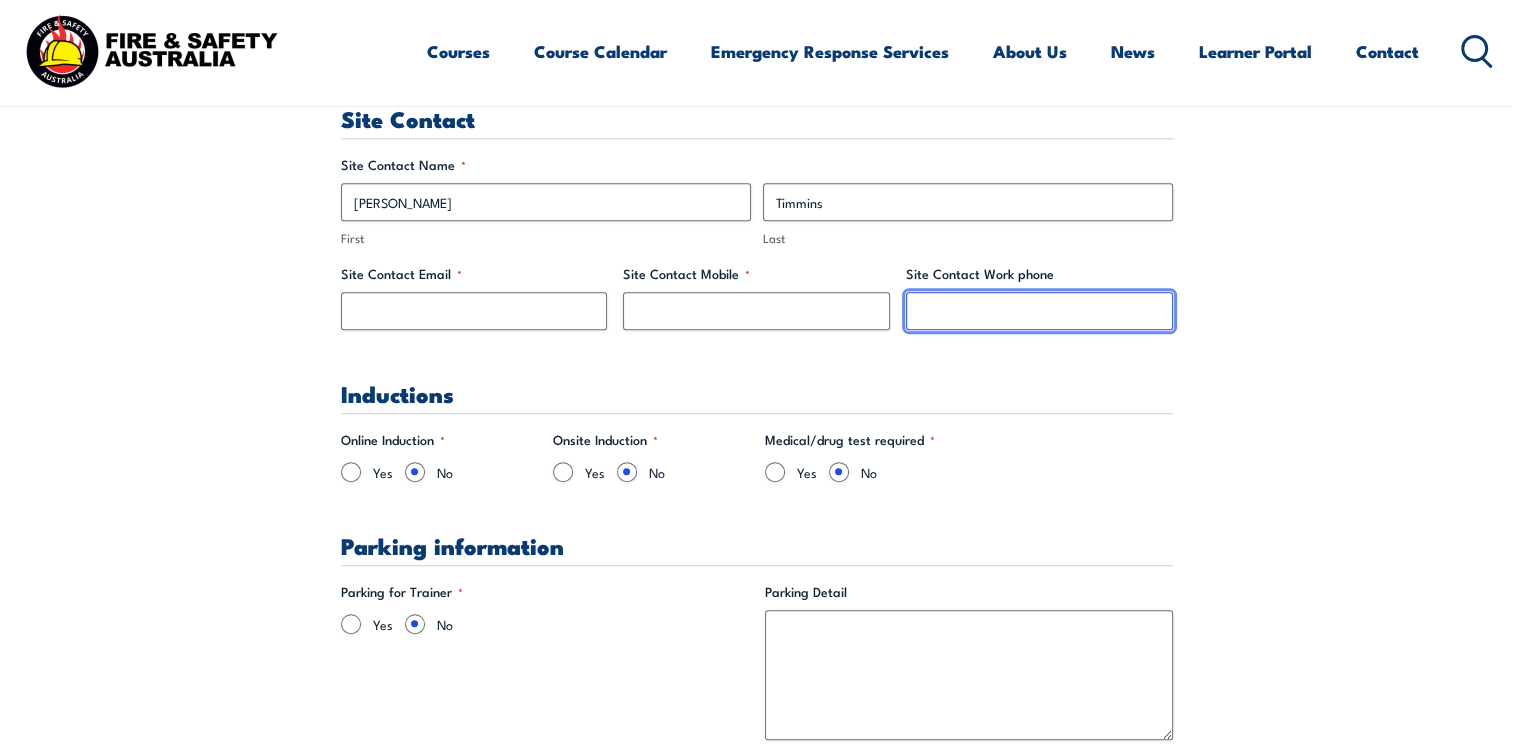 click on "Site Contact Work phone" at bounding box center (1039, 311) 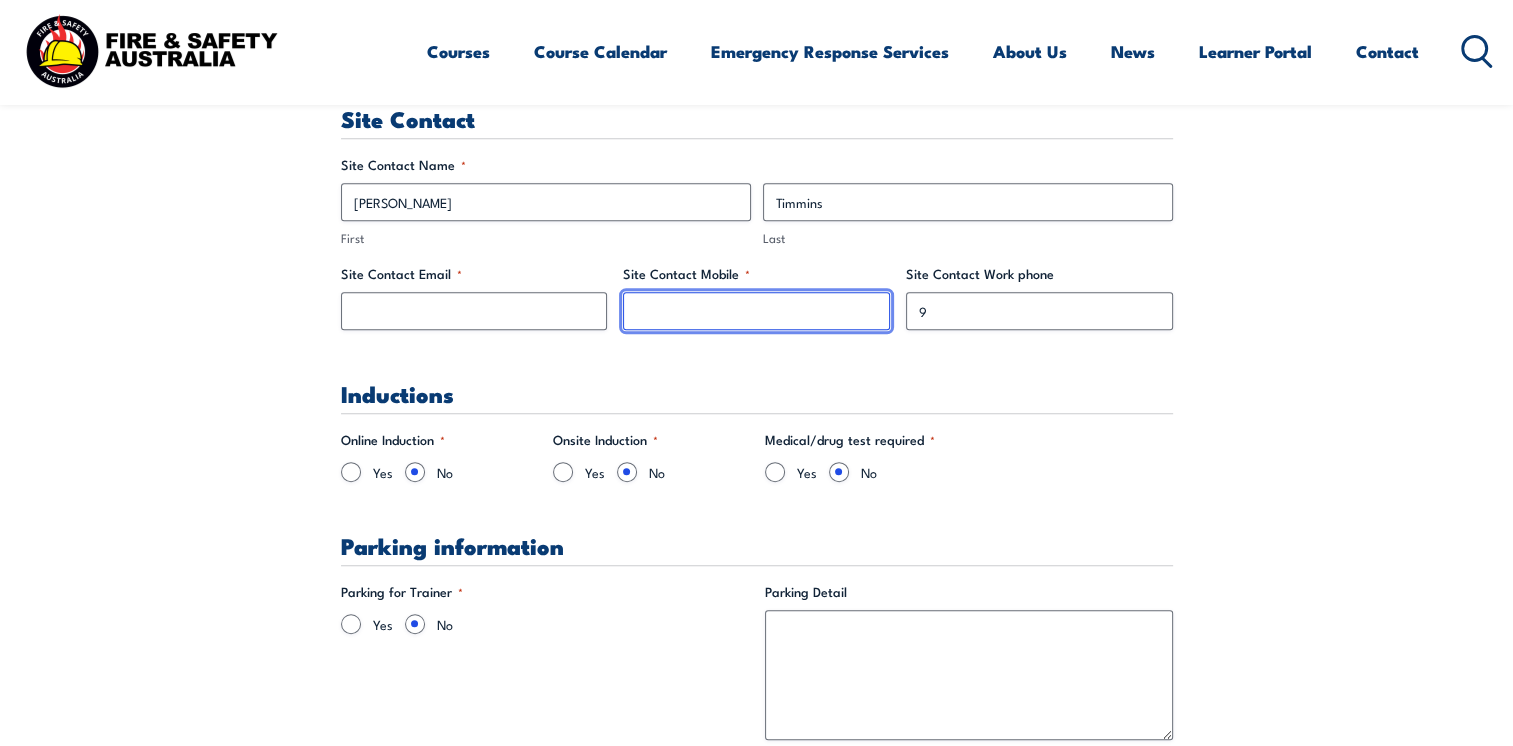 click on "Site Contact Mobile *" at bounding box center (756, 311) 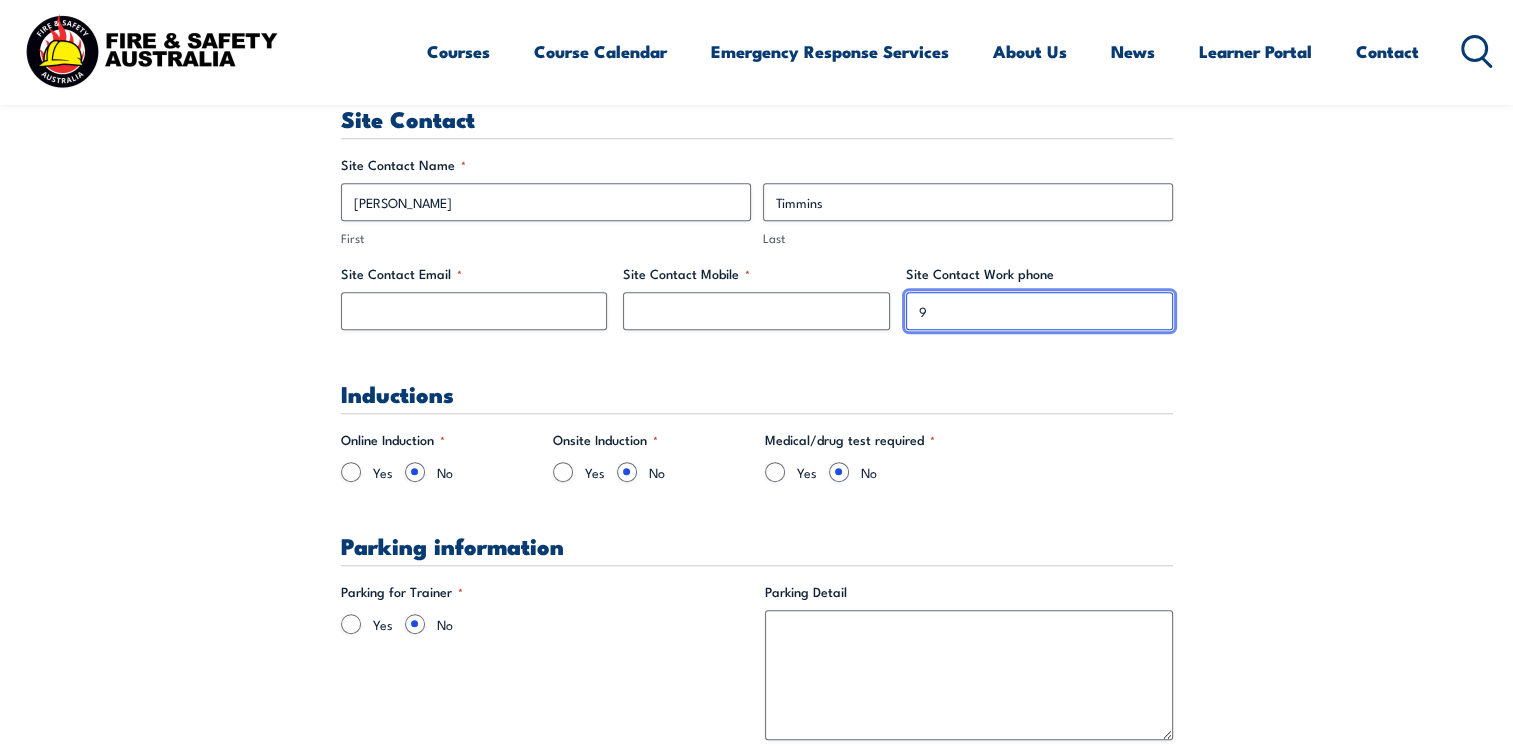 click on "9" at bounding box center (1039, 311) 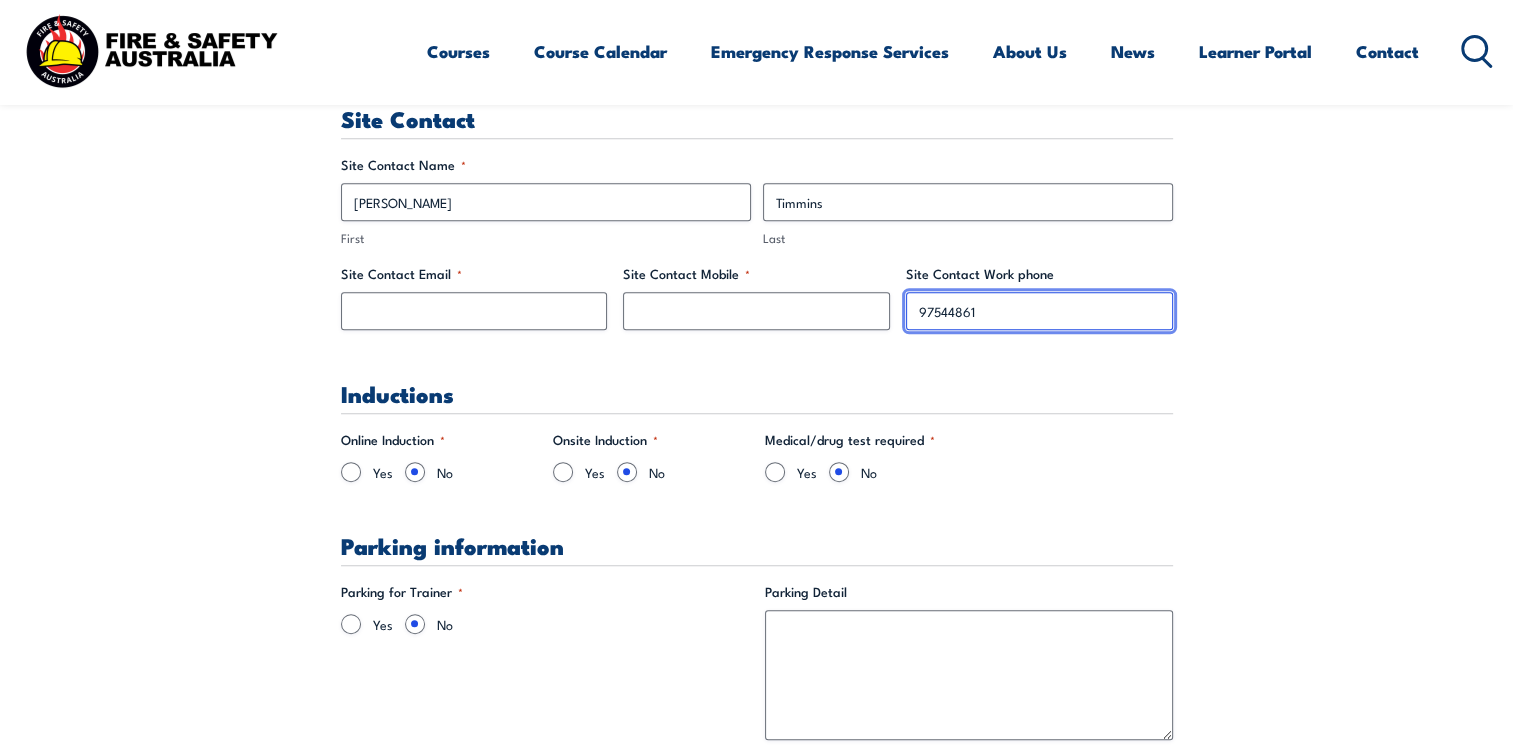 type on "97544861" 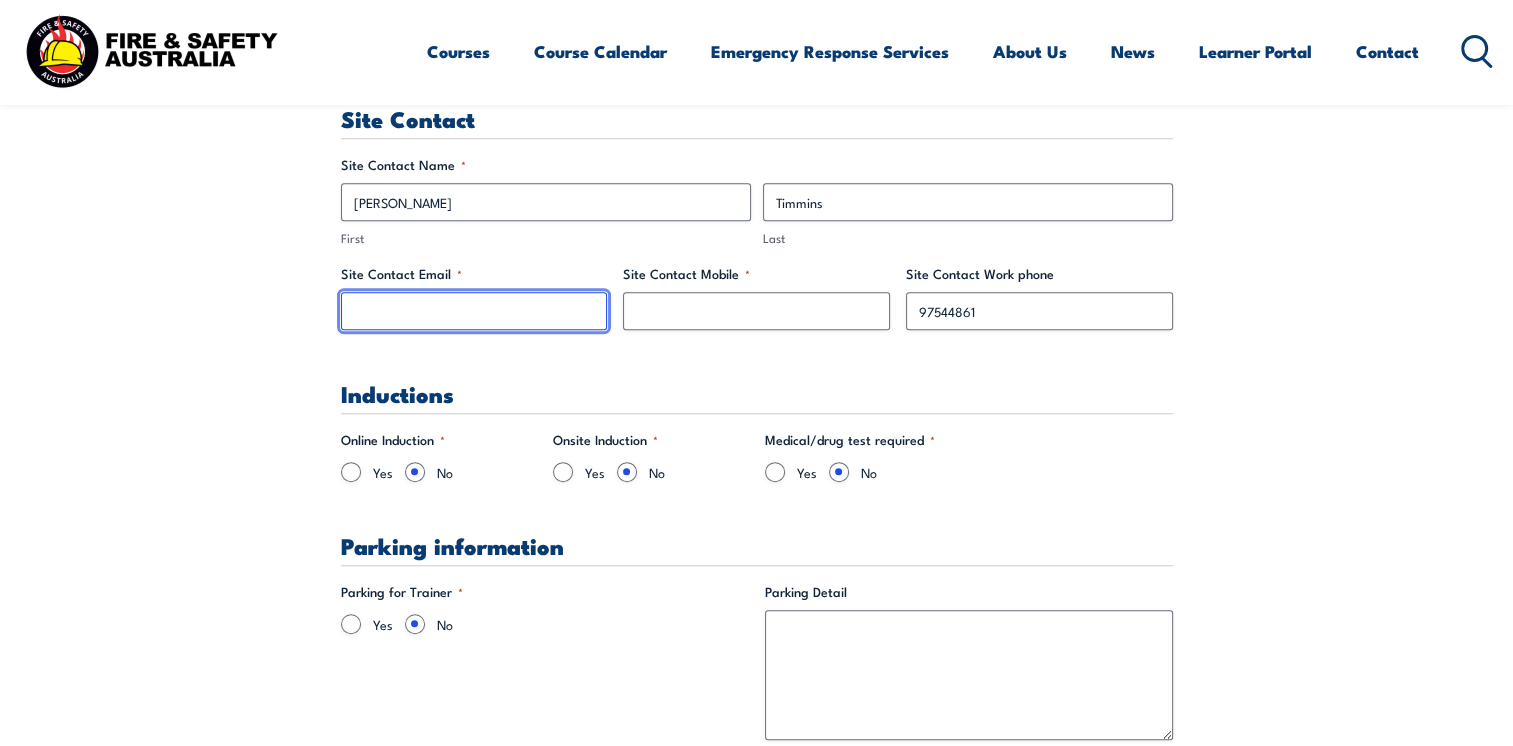 click on "Site Contact Email *" at bounding box center [474, 311] 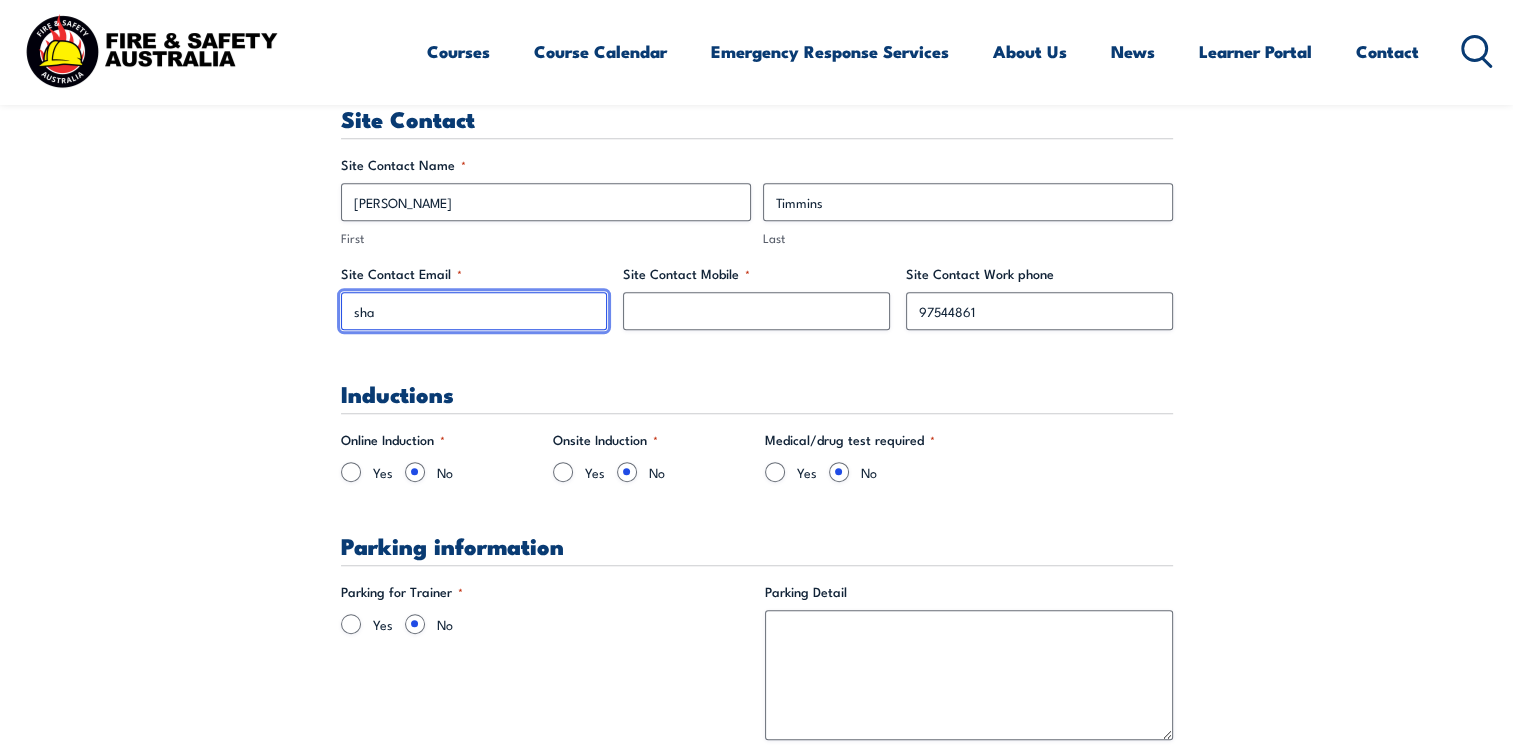 click on "sha" at bounding box center [474, 311] 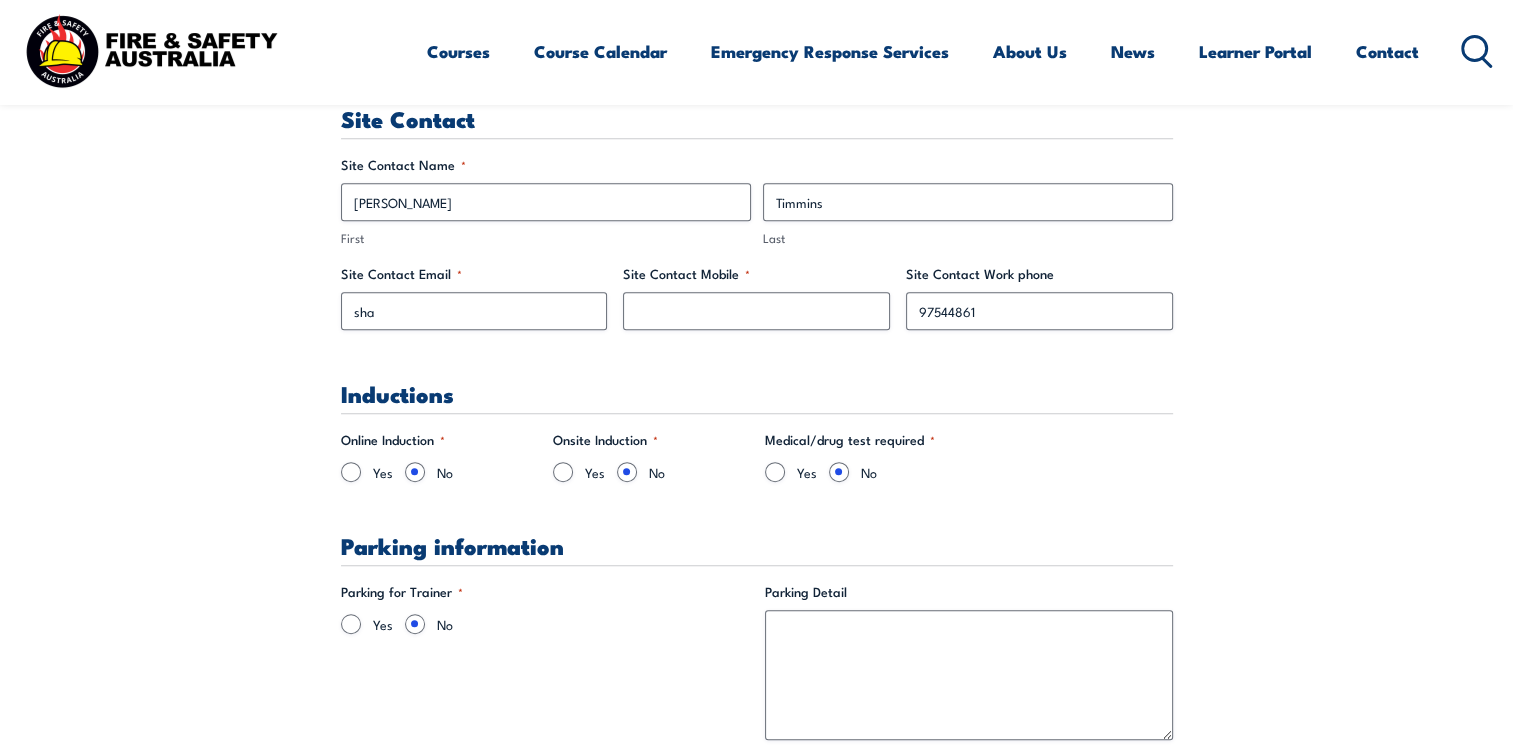 click on "Training details Client Details ([PERSON_NAME]) [PERSON_NAME] Training Address Street address [GEOGRAPHIC_DATA] Scoresby Postcode [STREET_ADDRESS] Site Contact Site Contact Name *
[PERSON_NAME]
First
Timmins
Last
Site Contact Email *
sha
Site Contact Mobile * Site Contact Work phone 97544861 Inductions Online Induction *
Yes
No
Onsite Induction *
Yes" at bounding box center [757, 1934] 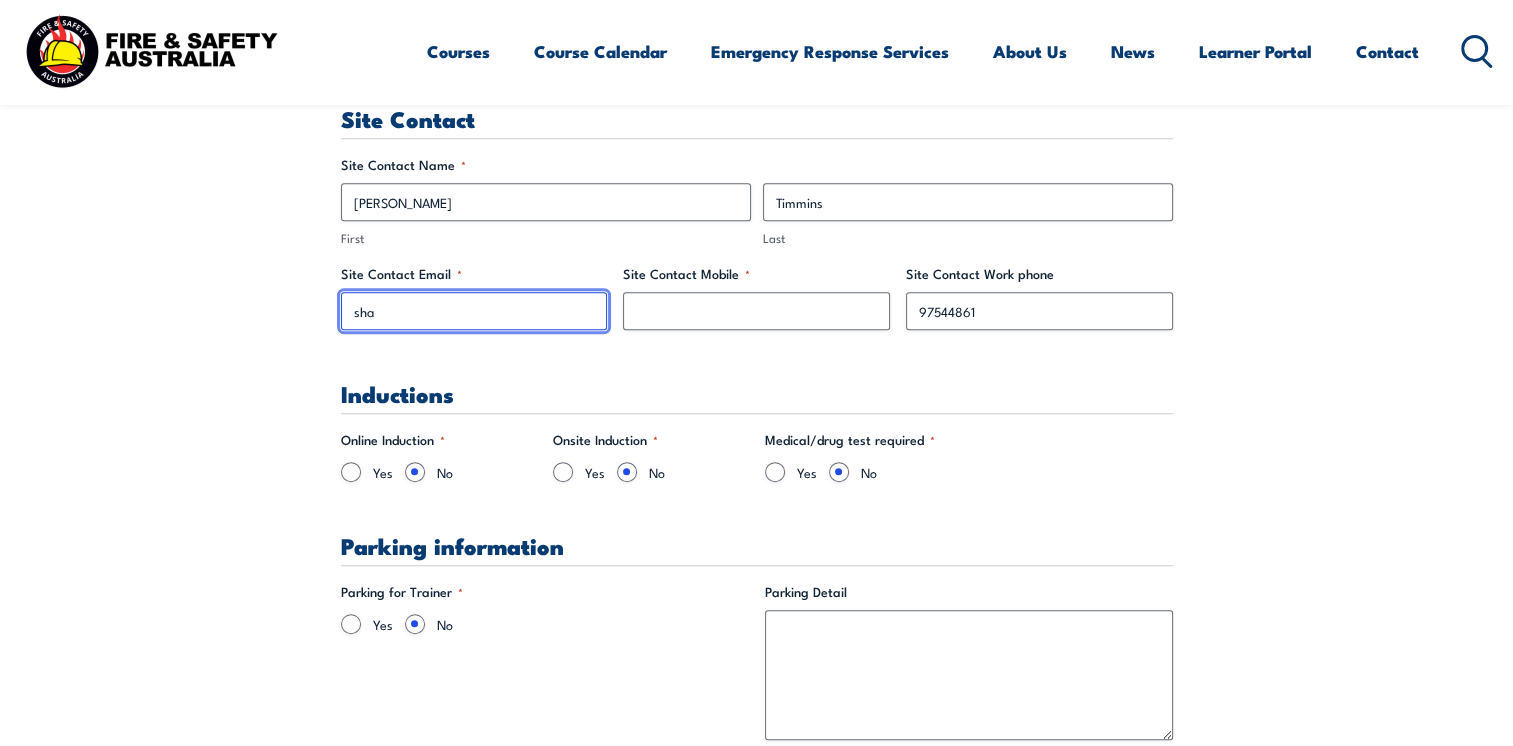 click on "sha" at bounding box center (474, 311) 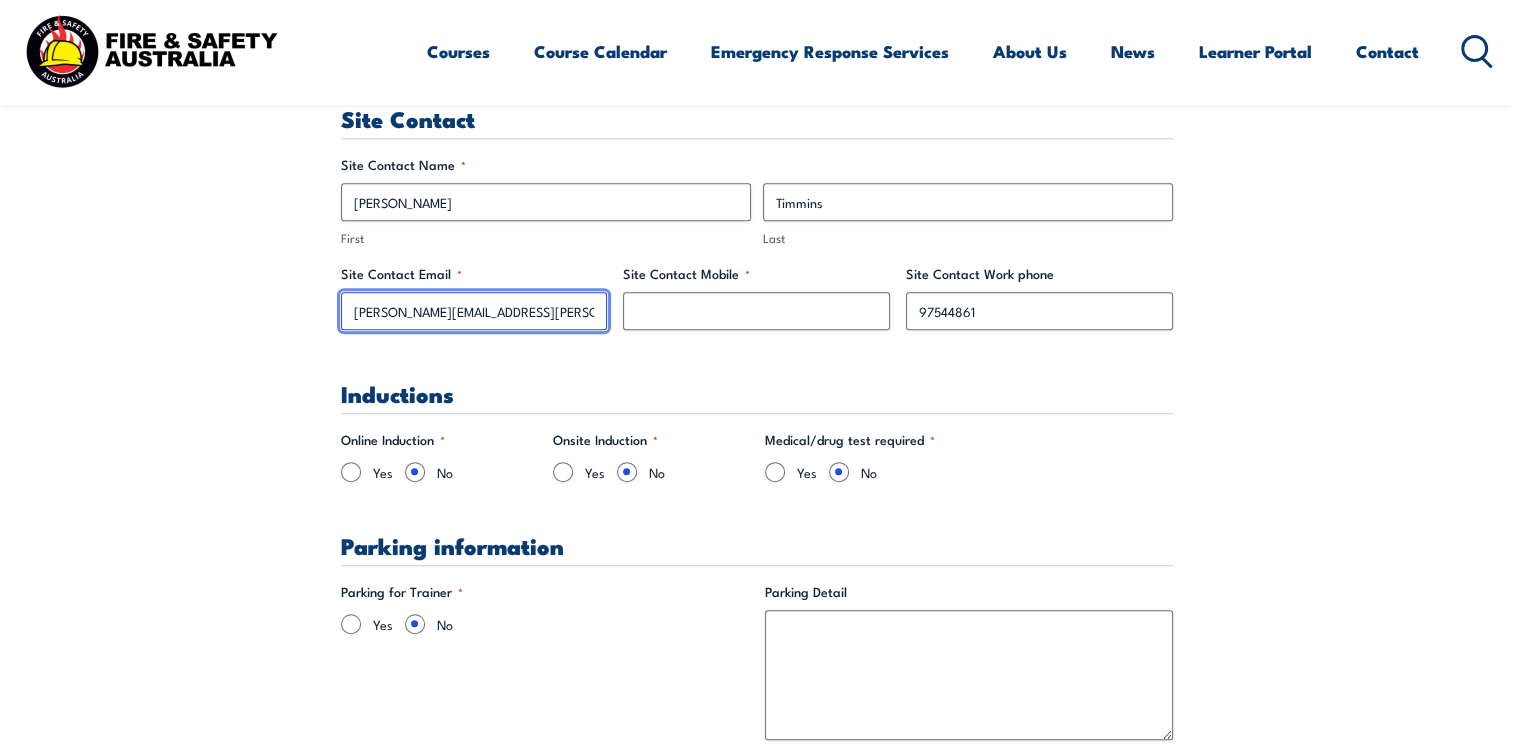 type on "[PERSON_NAME][EMAIL_ADDRESS][PERSON_NAME][DOMAIN_NAME]" 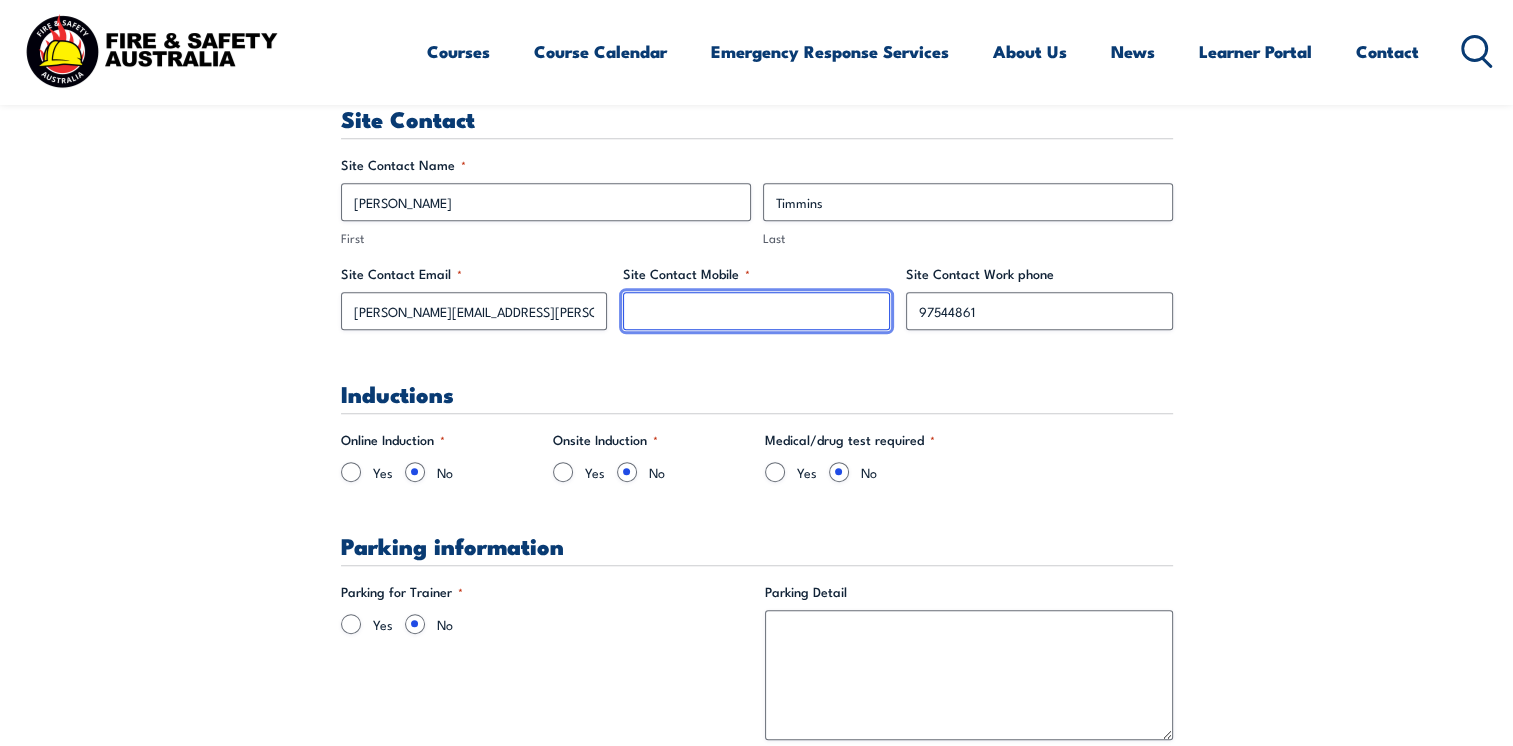 click on "Site Contact Mobile *" at bounding box center (756, 311) 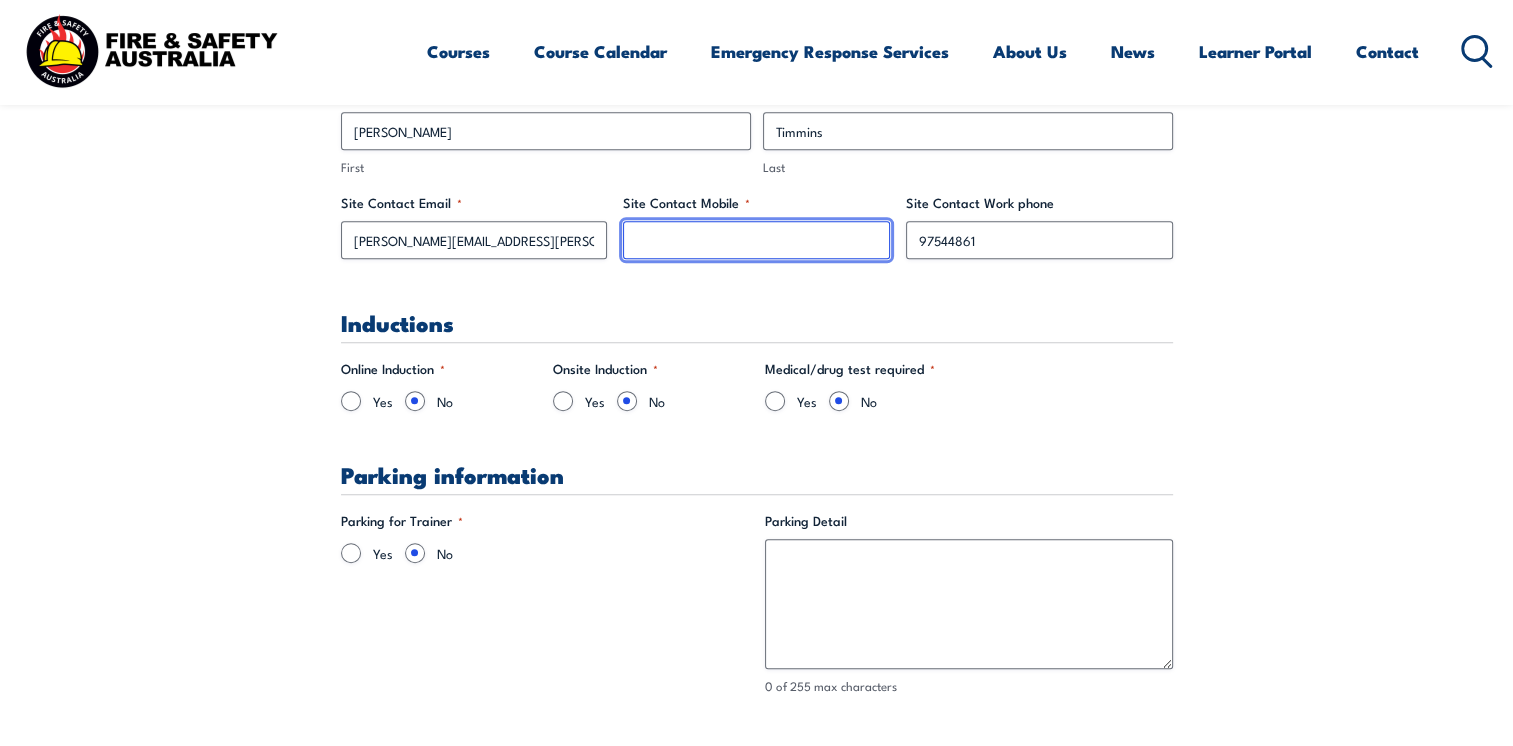scroll, scrollTop: 1100, scrollLeft: 0, axis: vertical 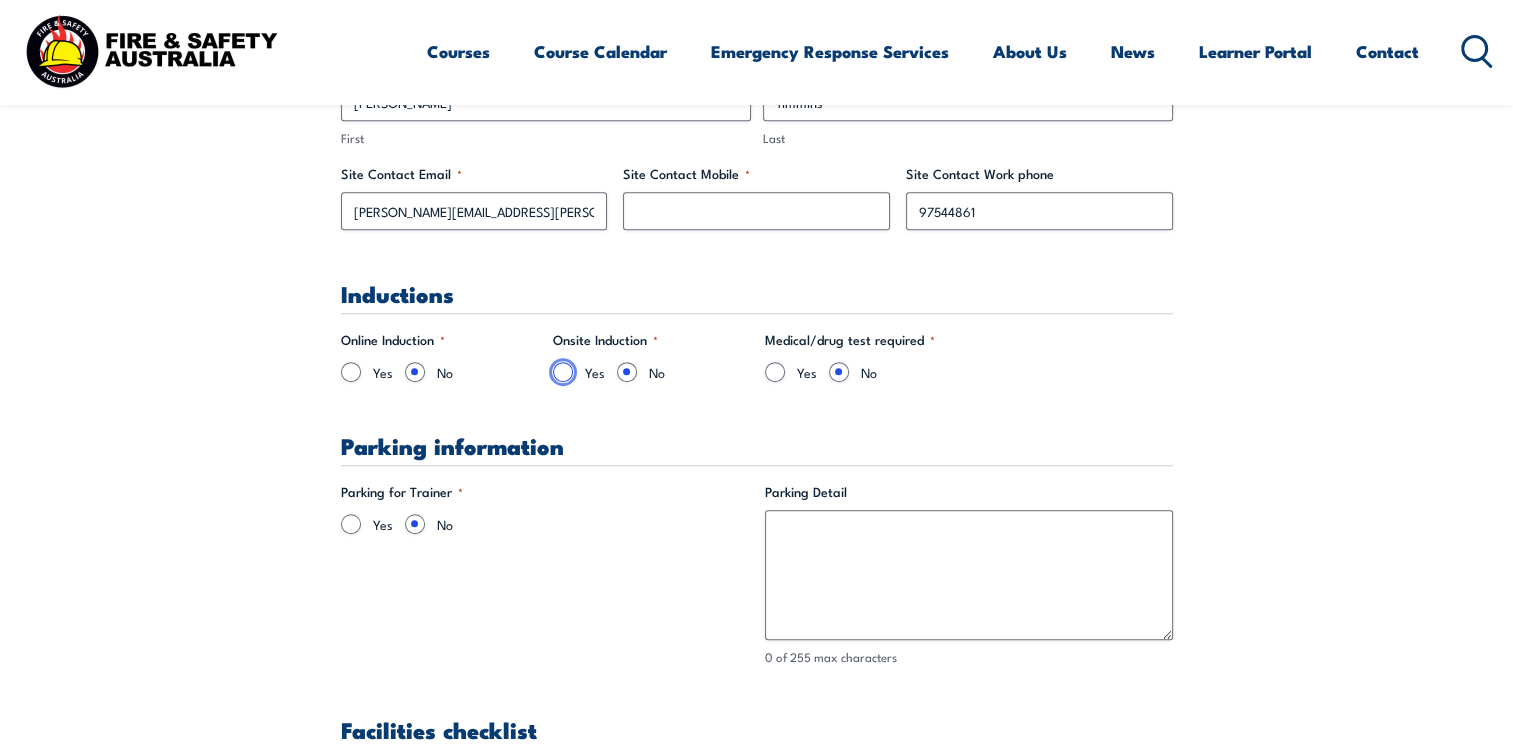 click on "Yes" at bounding box center [563, 372] 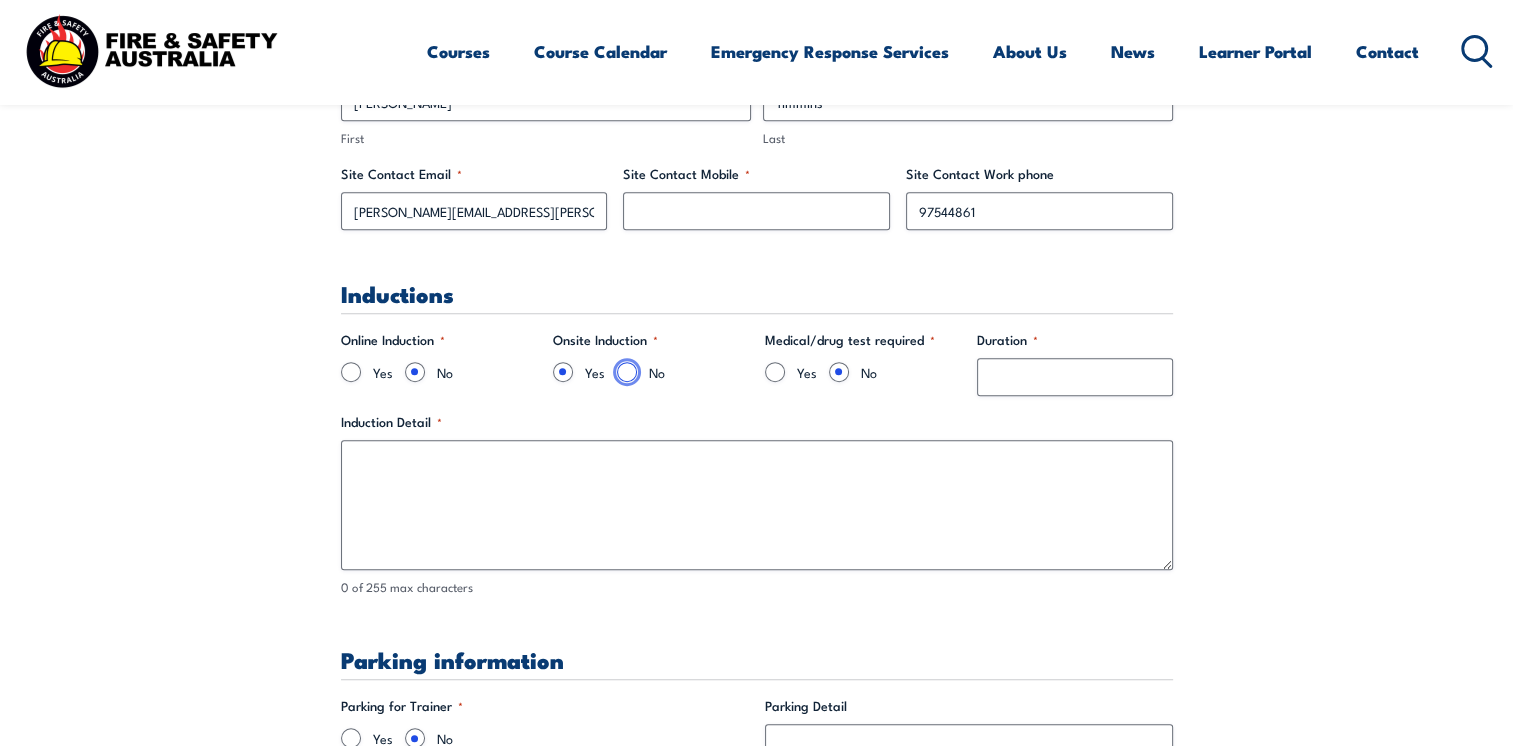 click on "No" at bounding box center [627, 372] 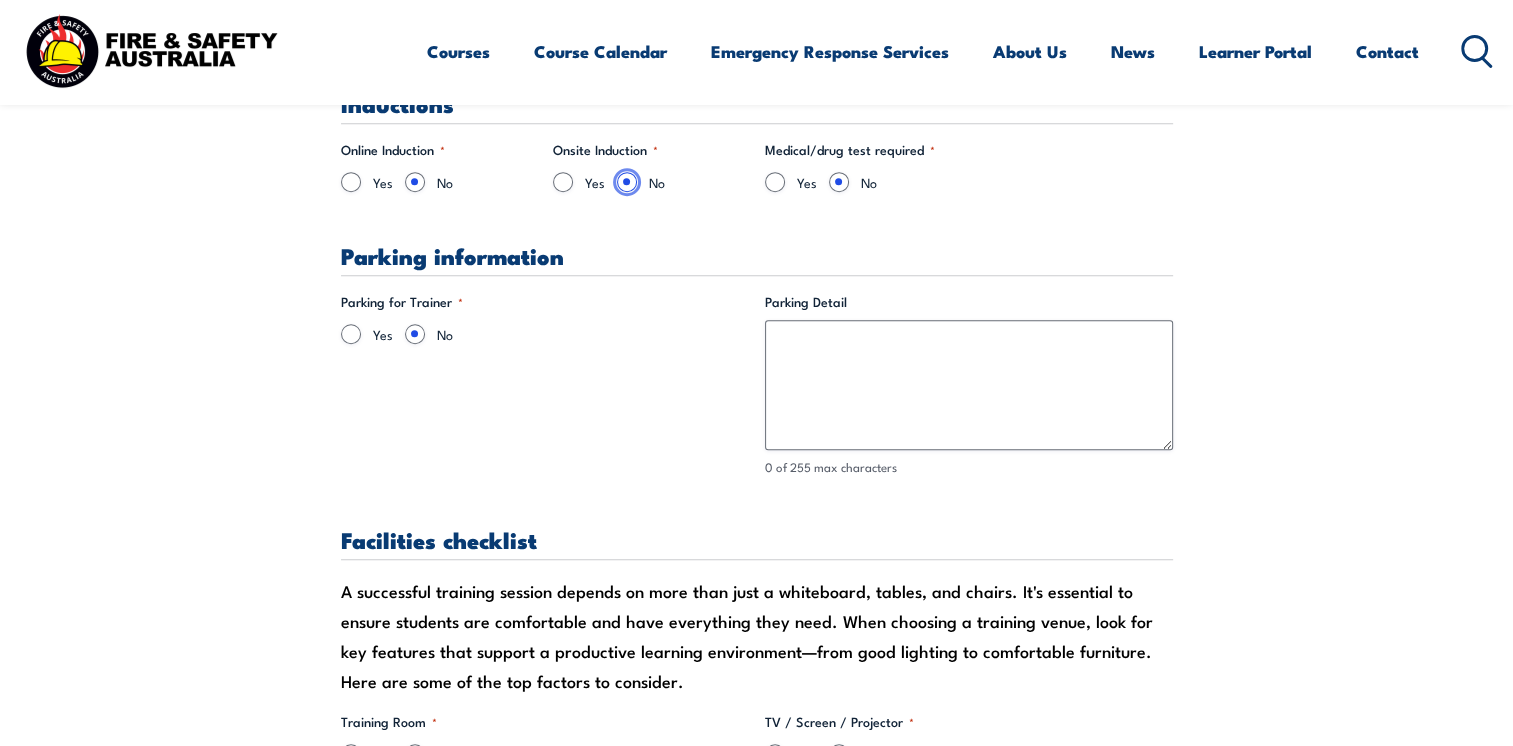 scroll, scrollTop: 1300, scrollLeft: 0, axis: vertical 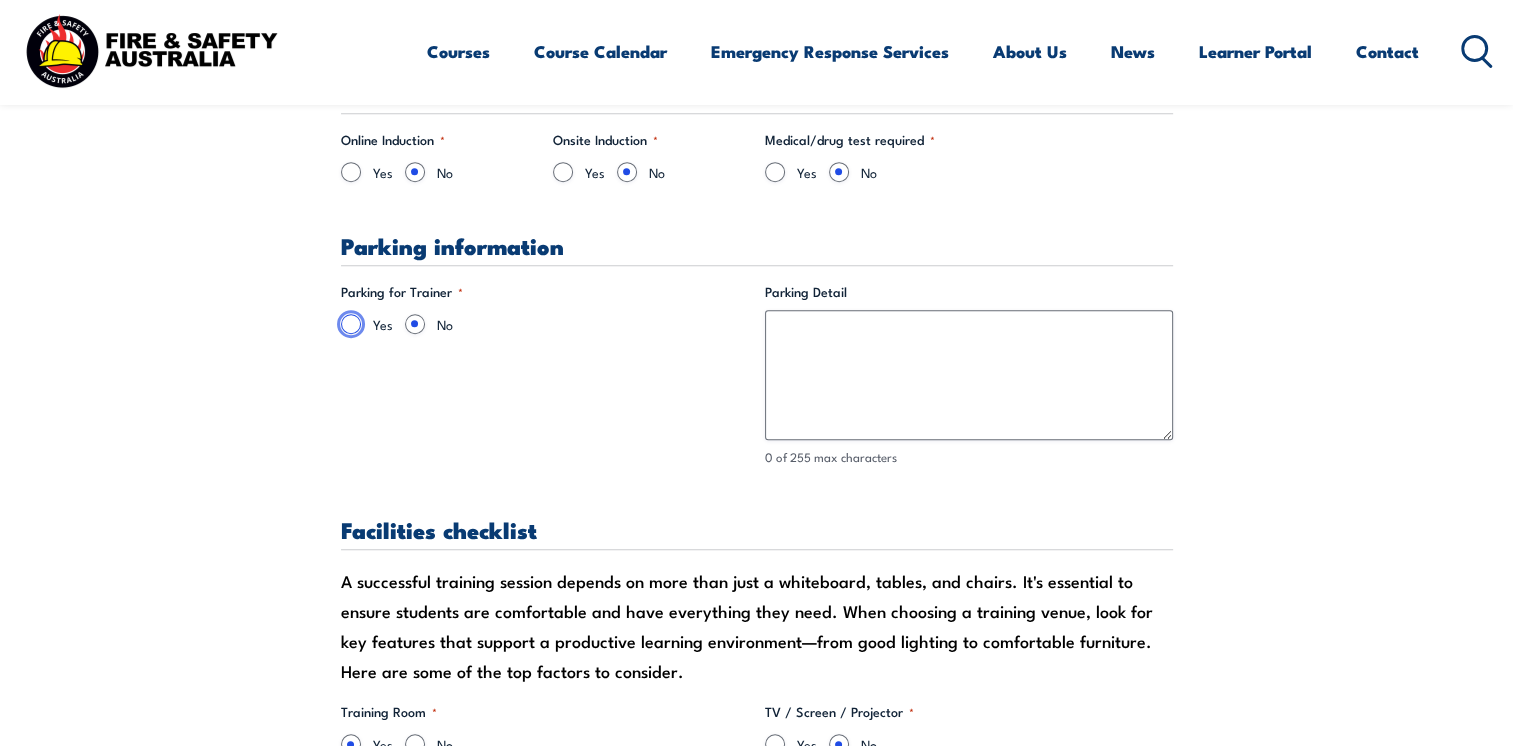 click on "Yes" at bounding box center (351, 324) 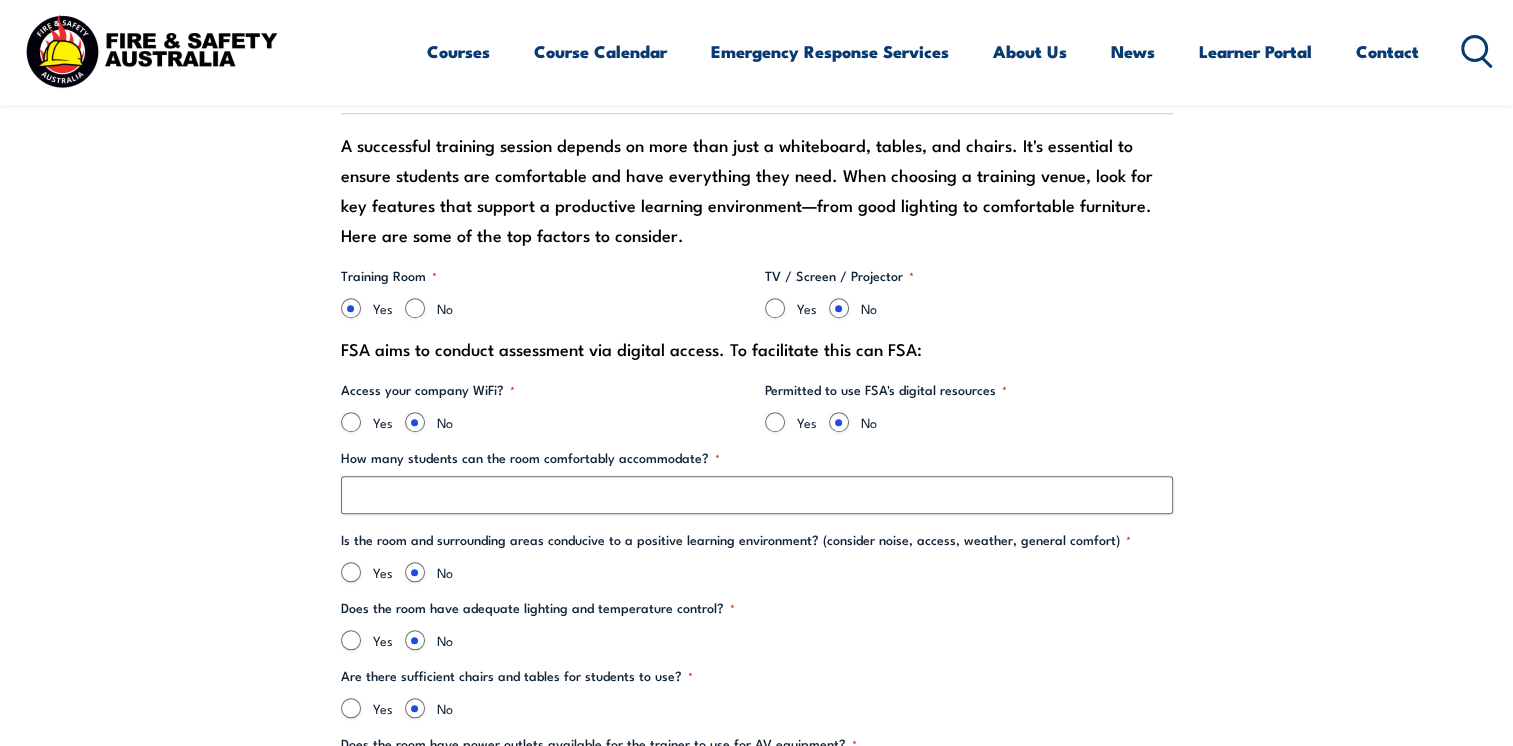 scroll, scrollTop: 1800, scrollLeft: 0, axis: vertical 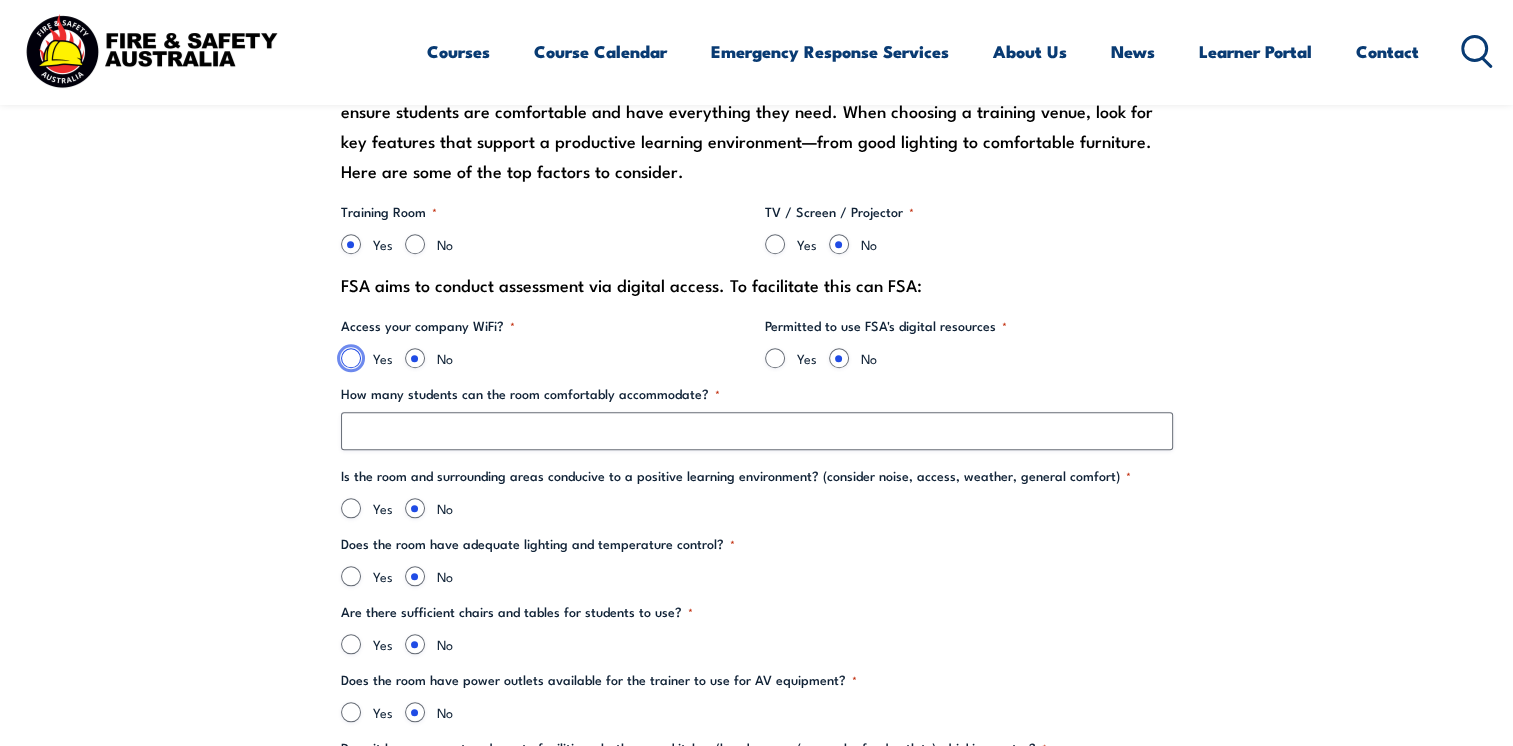 click on "Yes" at bounding box center (351, 358) 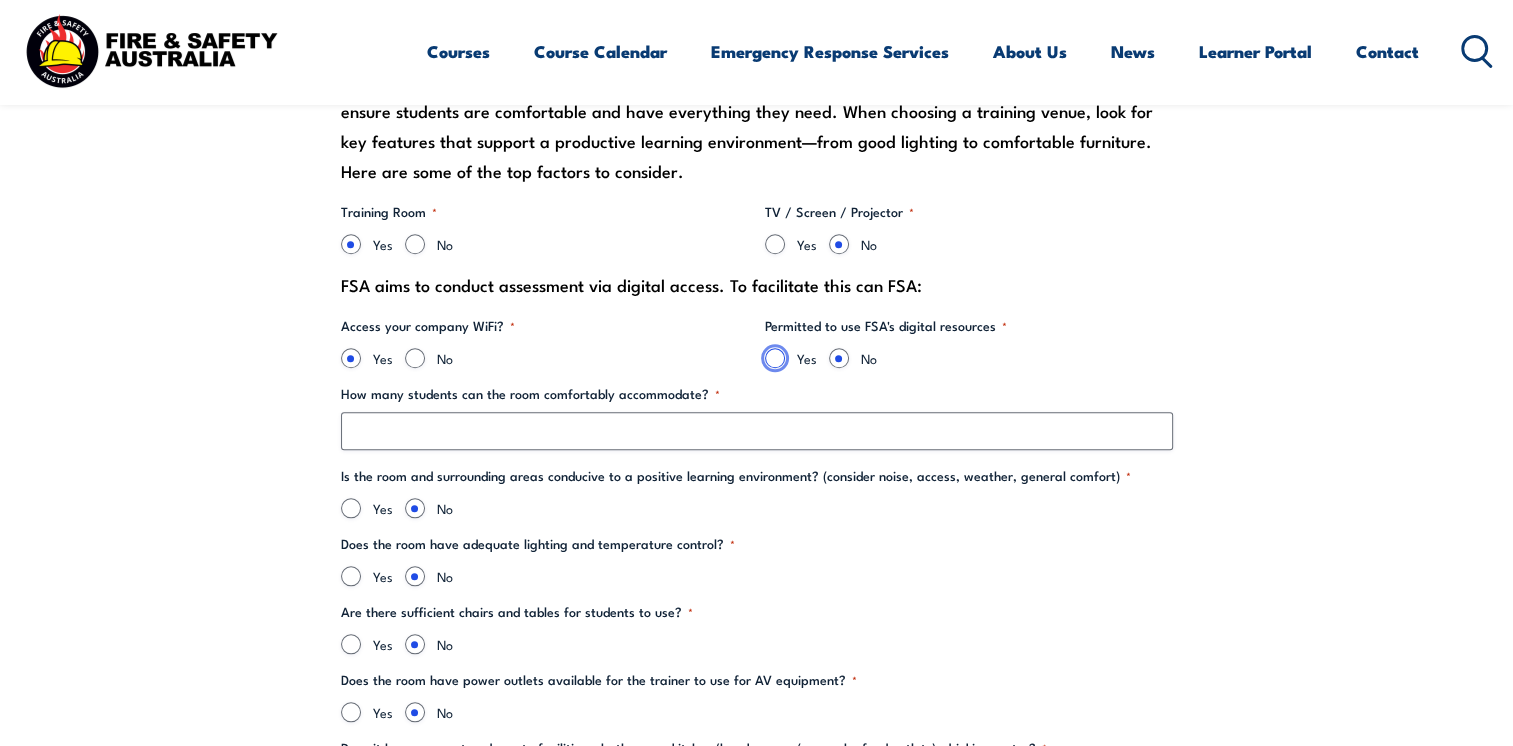 click on "Yes" at bounding box center [775, 358] 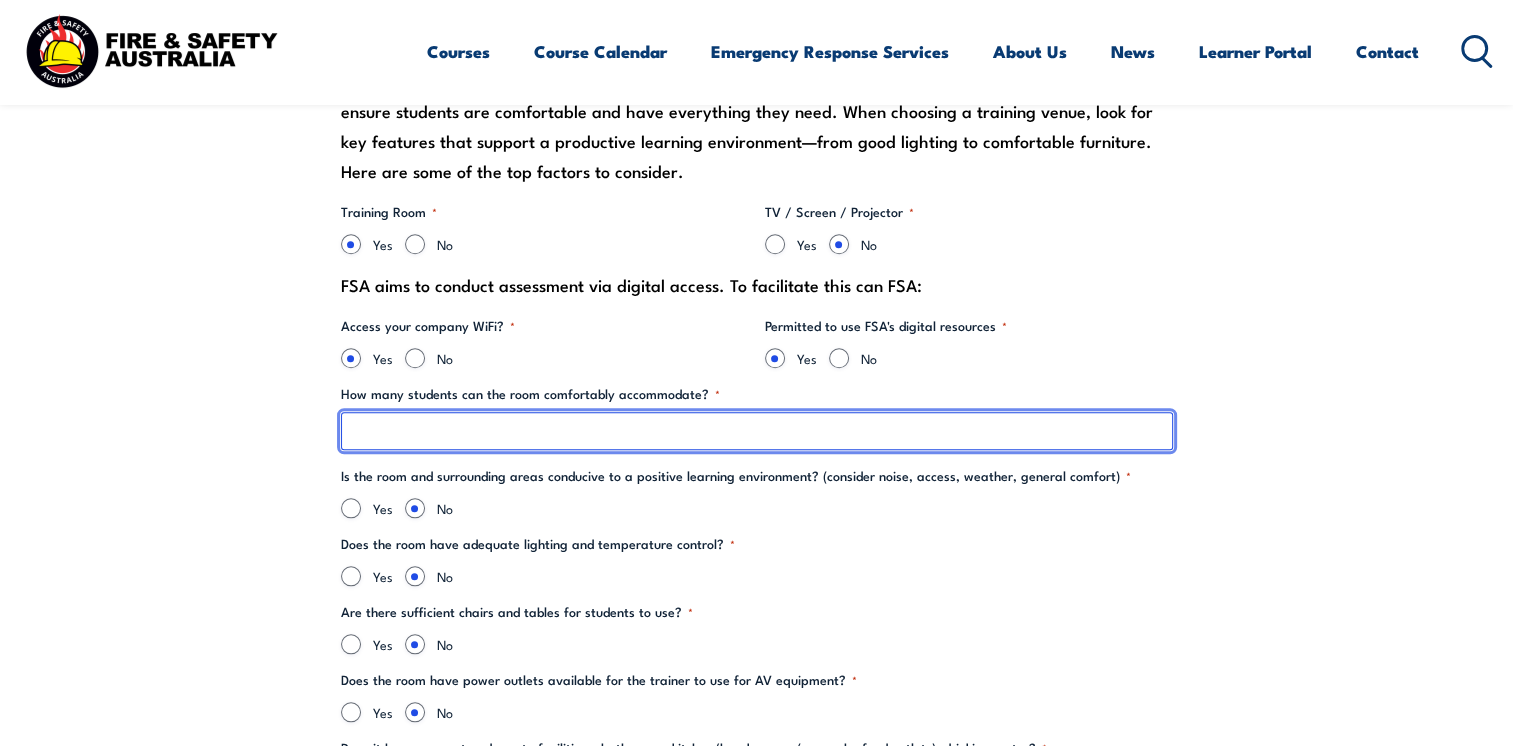 click on "How many students can the room comfortably accommodate? *" at bounding box center [757, 431] 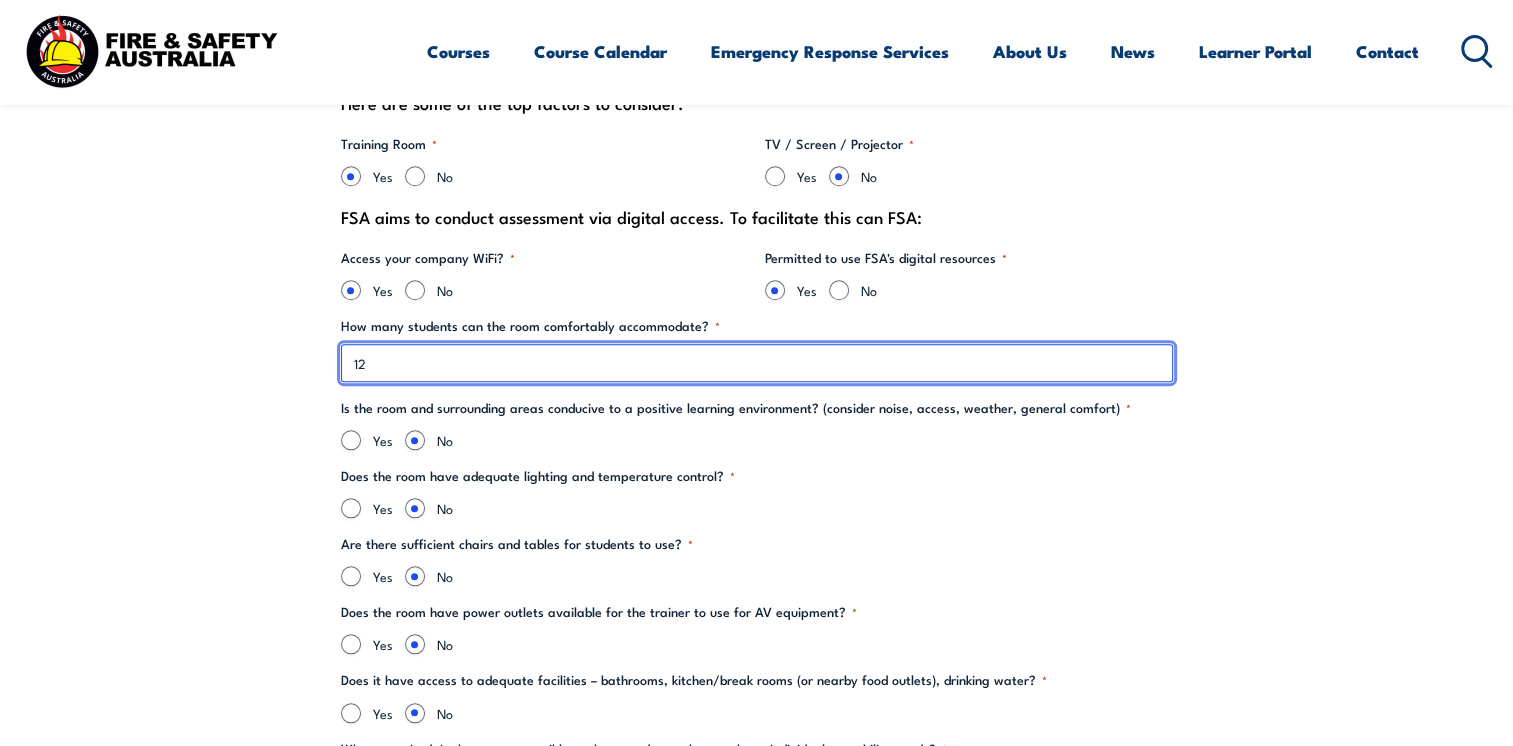scroll, scrollTop: 2000, scrollLeft: 0, axis: vertical 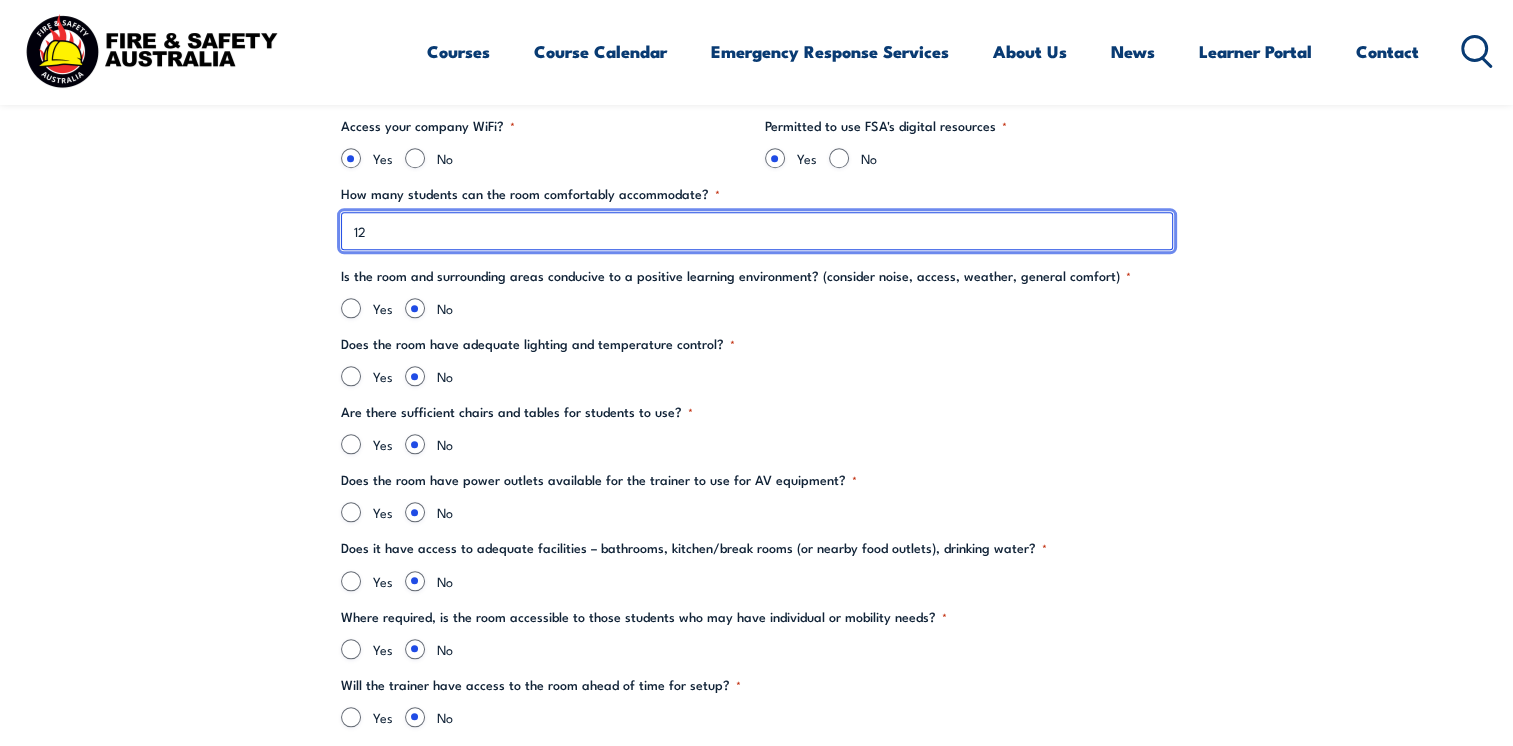 type on "12" 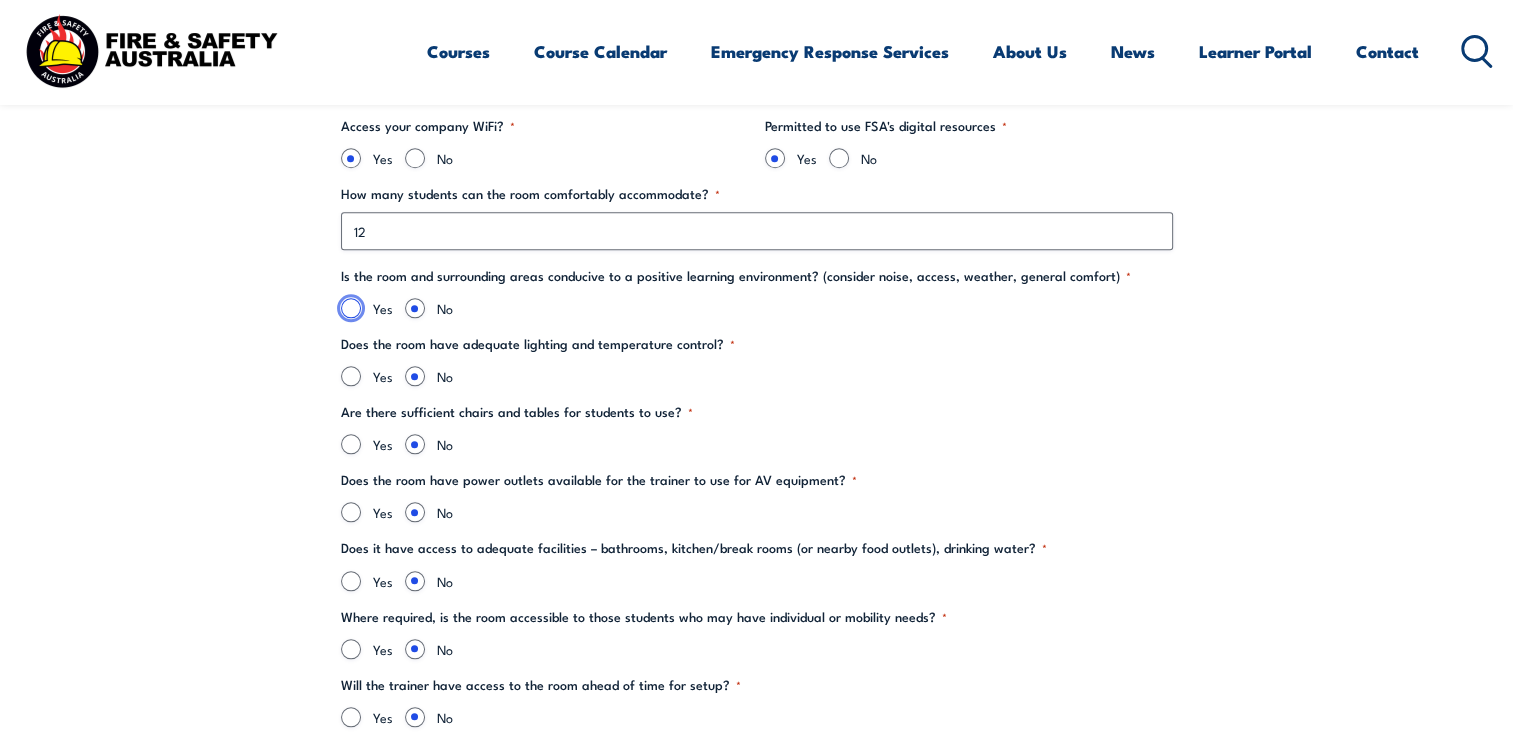 click on "Yes" at bounding box center [351, 308] 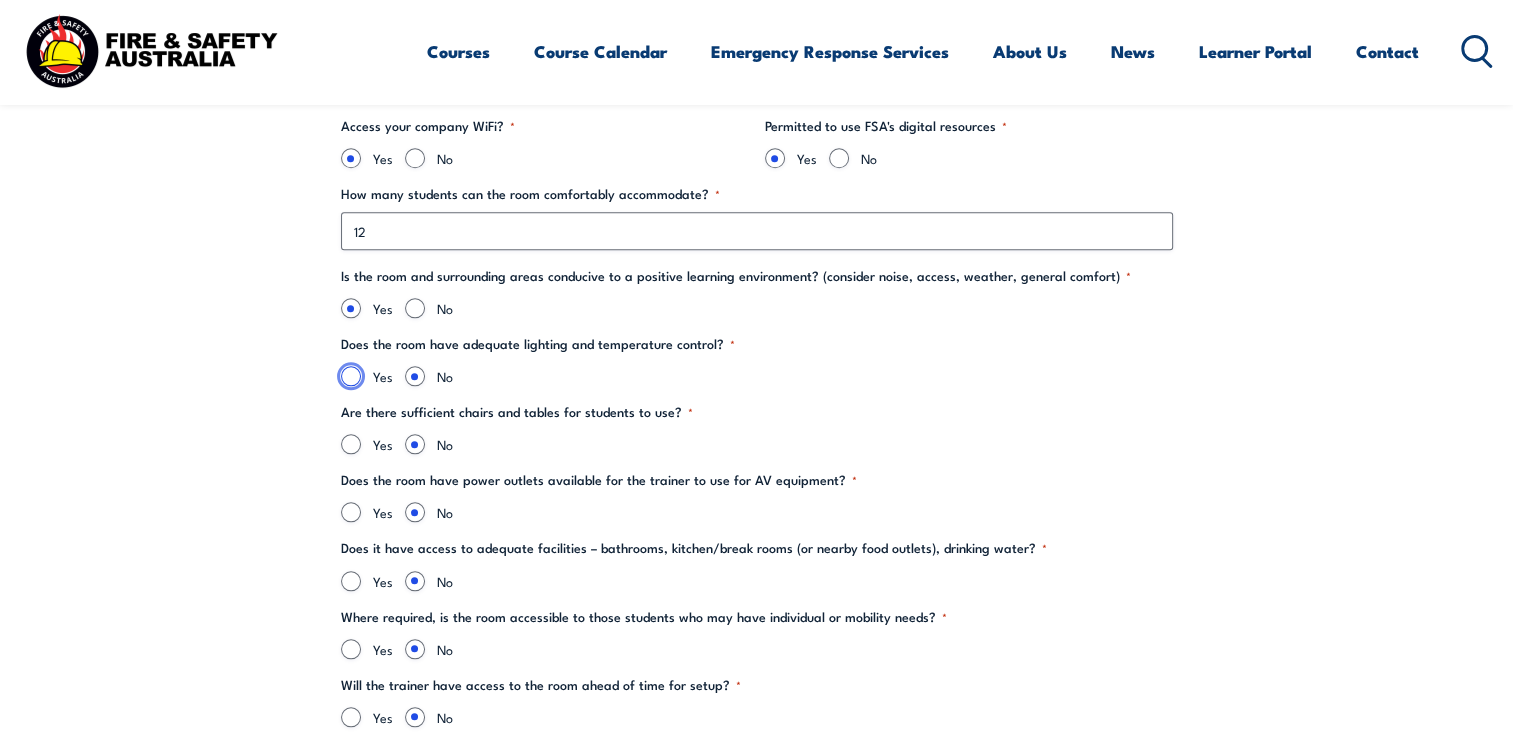 click on "Yes" at bounding box center (351, 376) 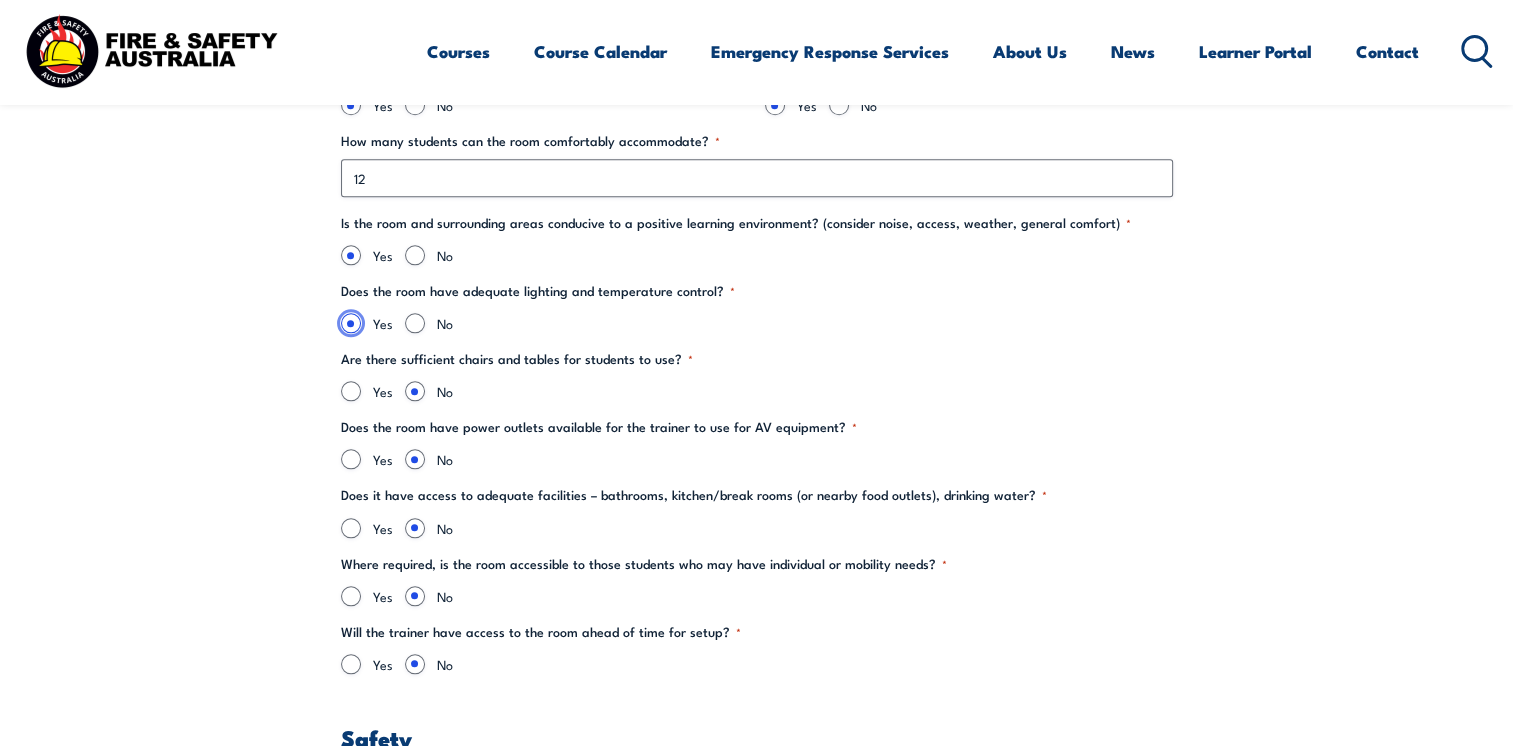 scroll, scrollTop: 2100, scrollLeft: 0, axis: vertical 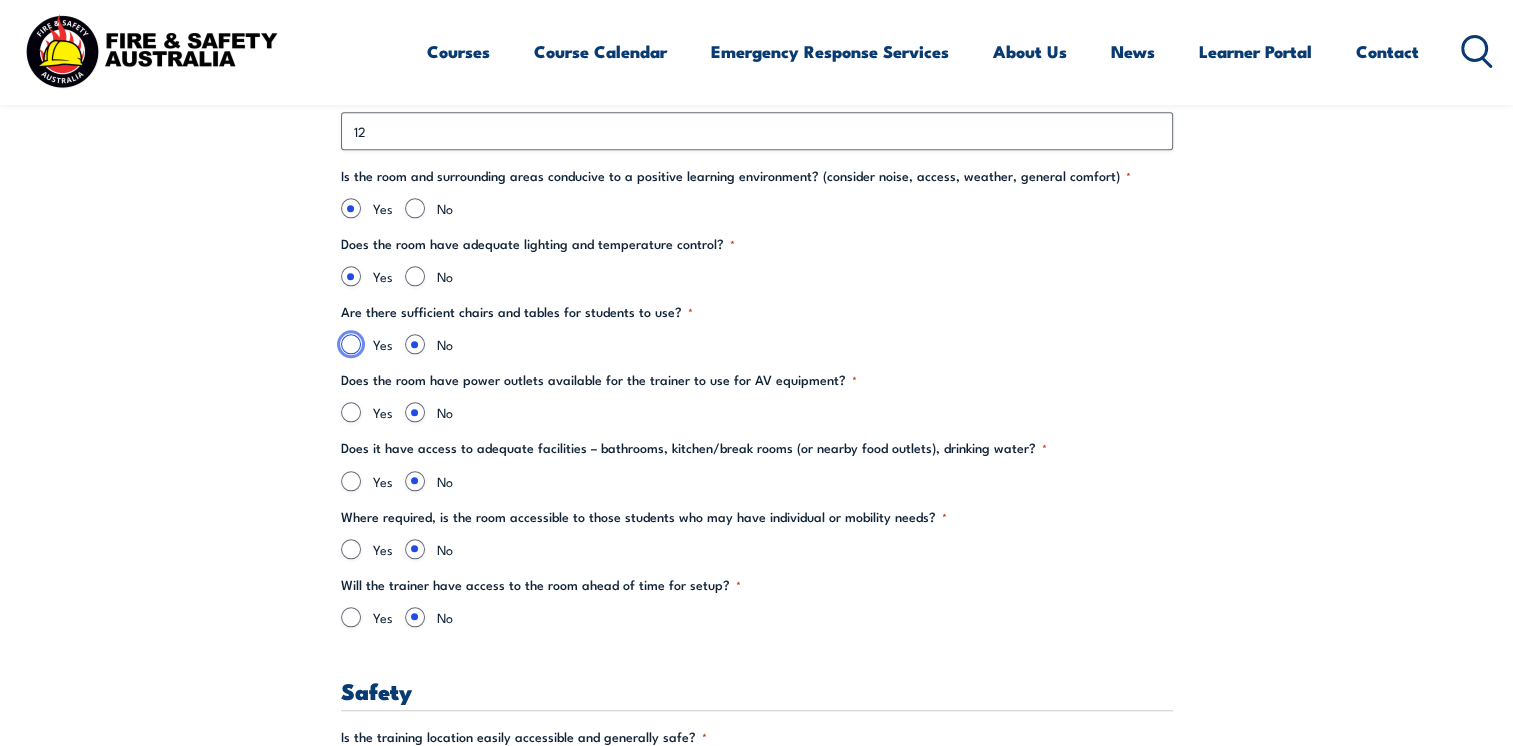 click on "Yes" at bounding box center [351, 344] 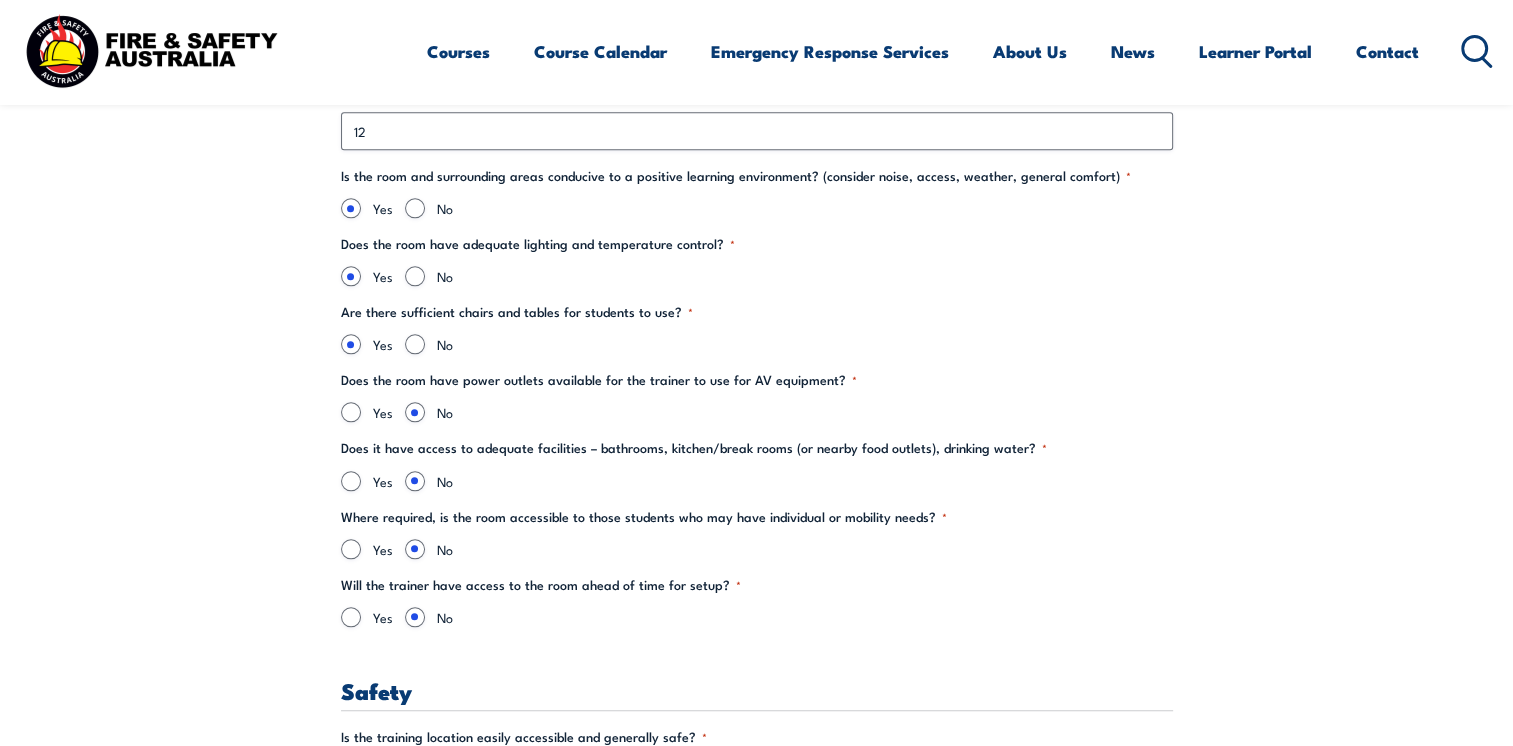 click on "Training details Client Details ([PERSON_NAME]) [PERSON_NAME] Training Address Street address [GEOGRAPHIC_DATA] Scoresby Postcode [STREET_ADDRESS] Site Contact Site Contact Name *
[PERSON_NAME]
First
Timmins
Last
Site Contact Email *
[PERSON_NAME][EMAIL_ADDRESS][PERSON_NAME][DOMAIN_NAME]
Site Contact Mobile * Site Contact Work phone 97544861 Inductions Online Induction *
Yes
No
Onsite Induction *" at bounding box center [757, 834] 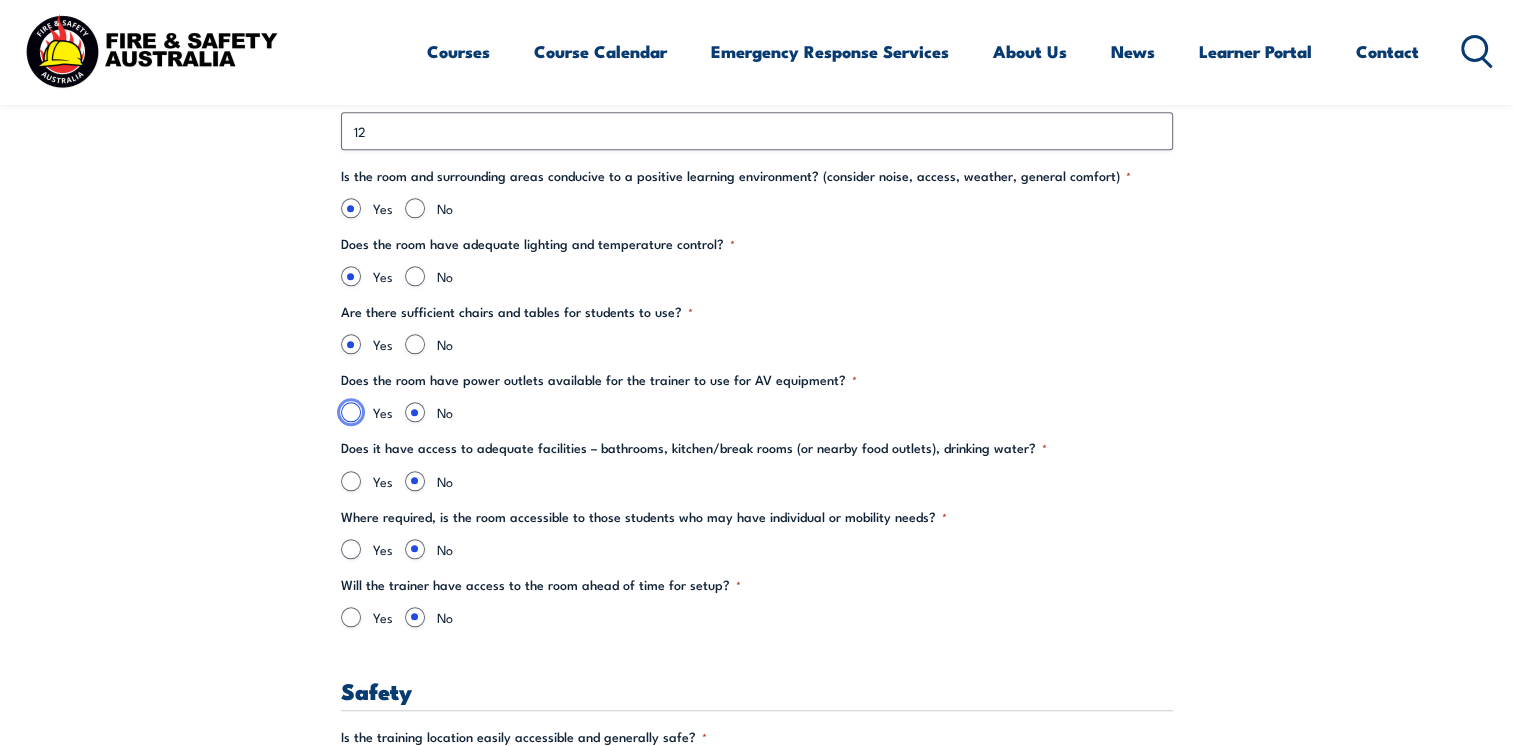 click on "Yes" at bounding box center [351, 412] 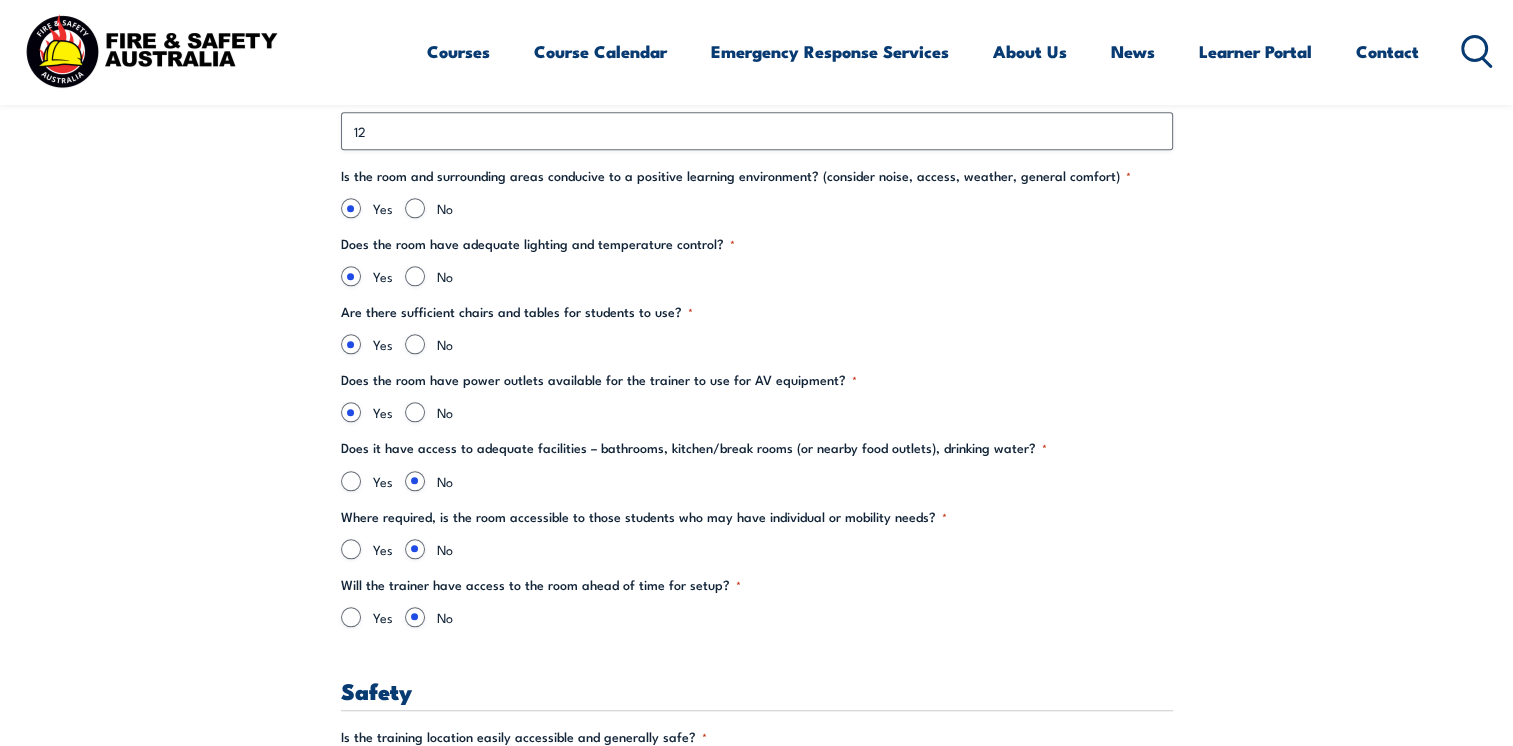 click on "Does it have access to adequate facilities – bathrooms, kitchen/break rooms (or nearby food outlets), drinking water? *
Yes
No" at bounding box center [757, 464] 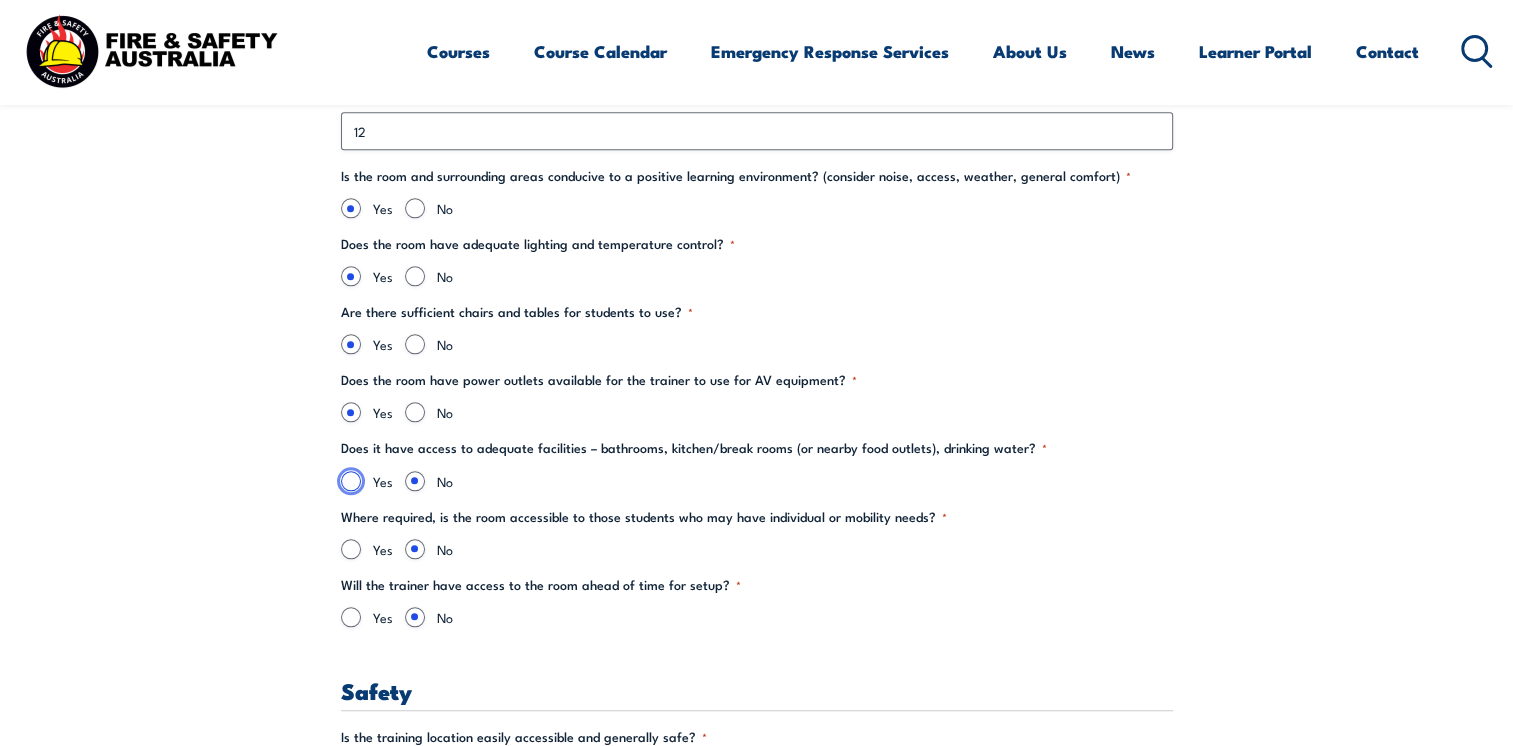 click on "Yes" at bounding box center [351, 481] 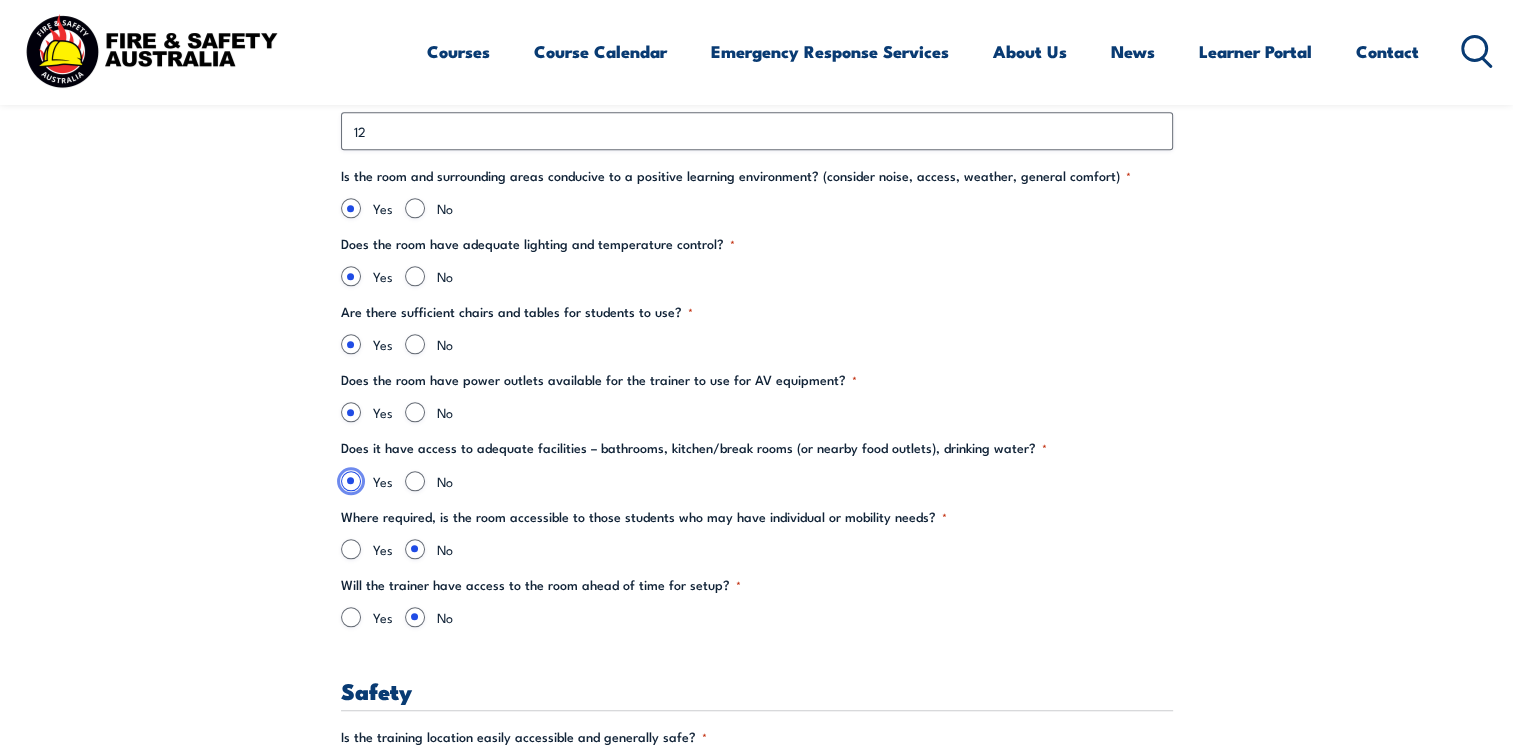 scroll, scrollTop: 2200, scrollLeft: 0, axis: vertical 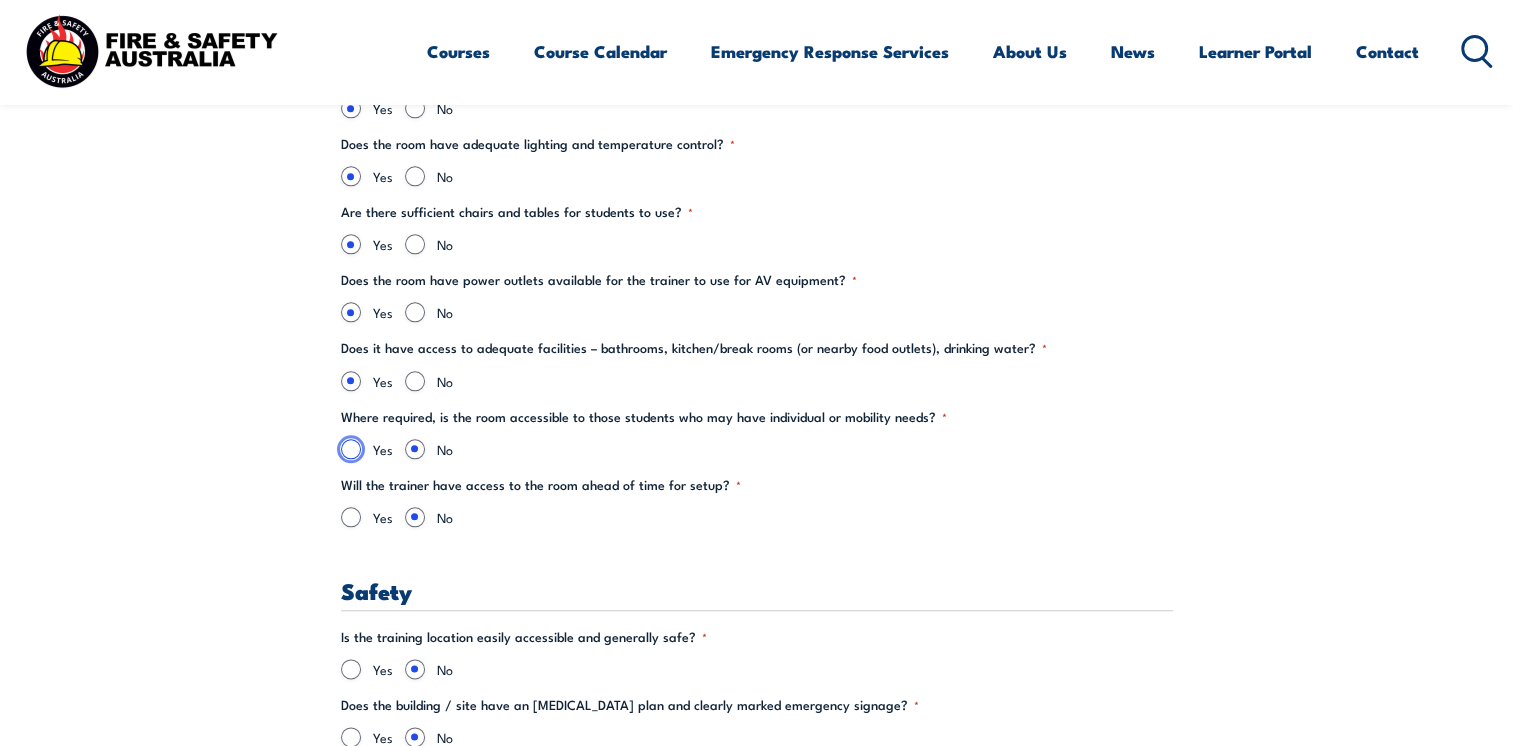 click on "Yes" at bounding box center [351, 449] 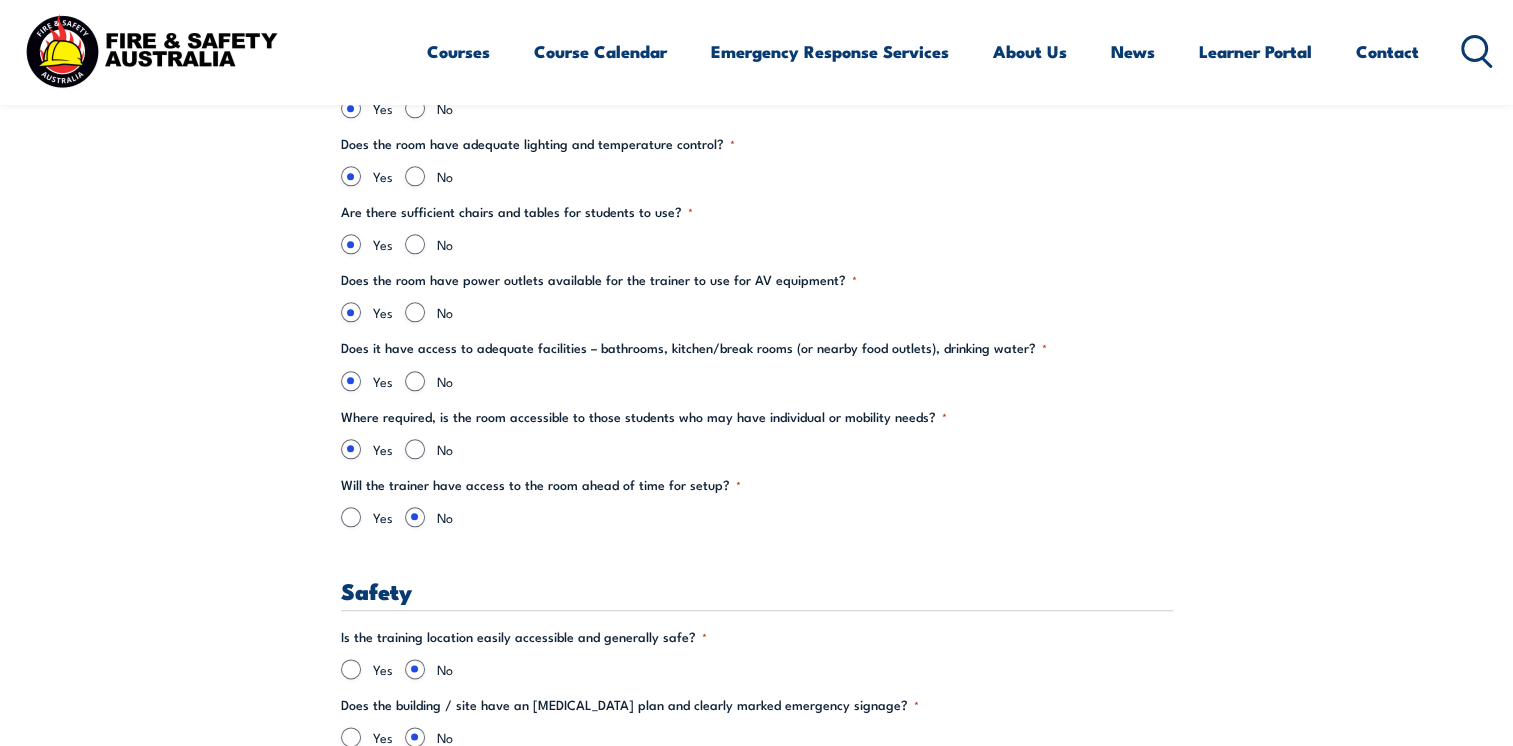 click on "Yes" at bounding box center (367, 517) 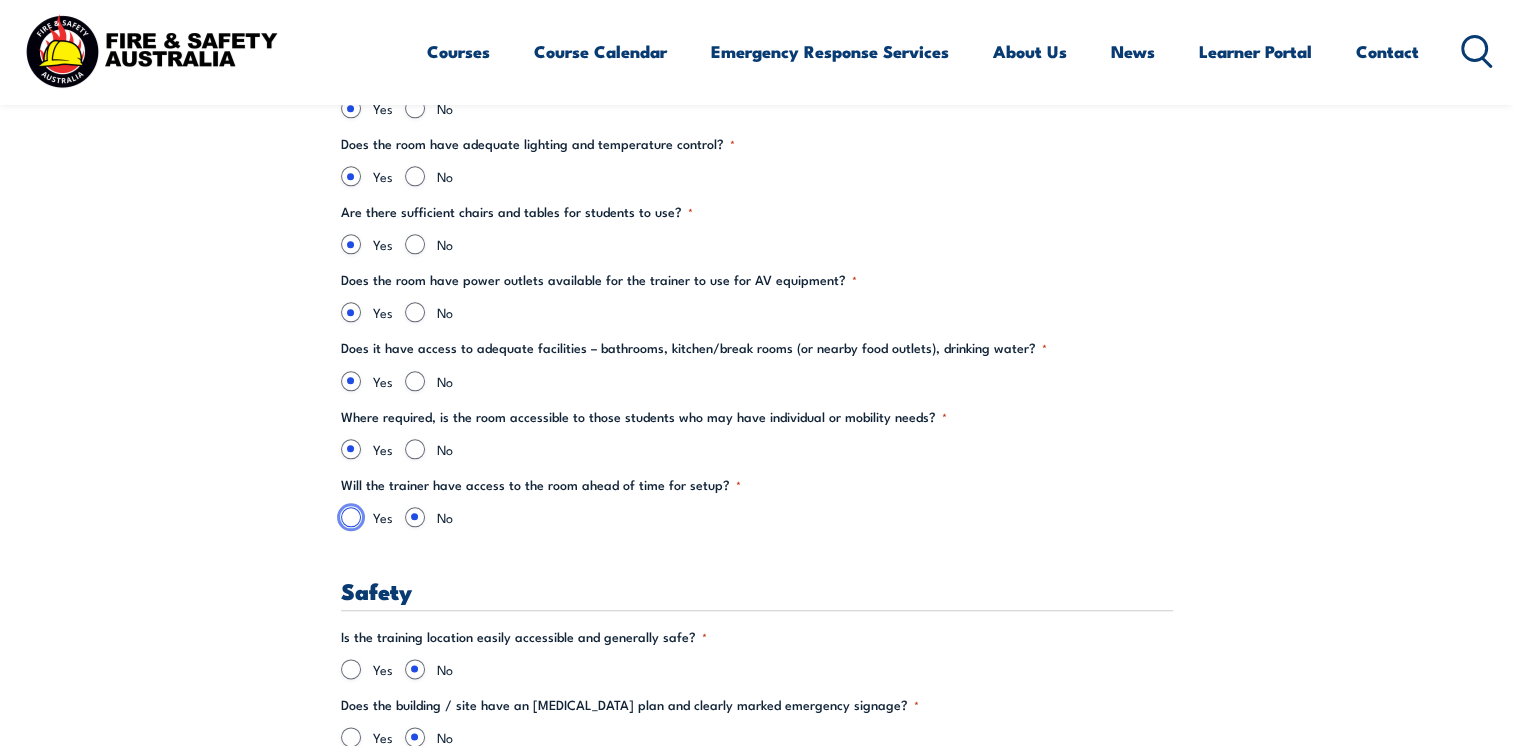 click on "Yes" at bounding box center (351, 517) 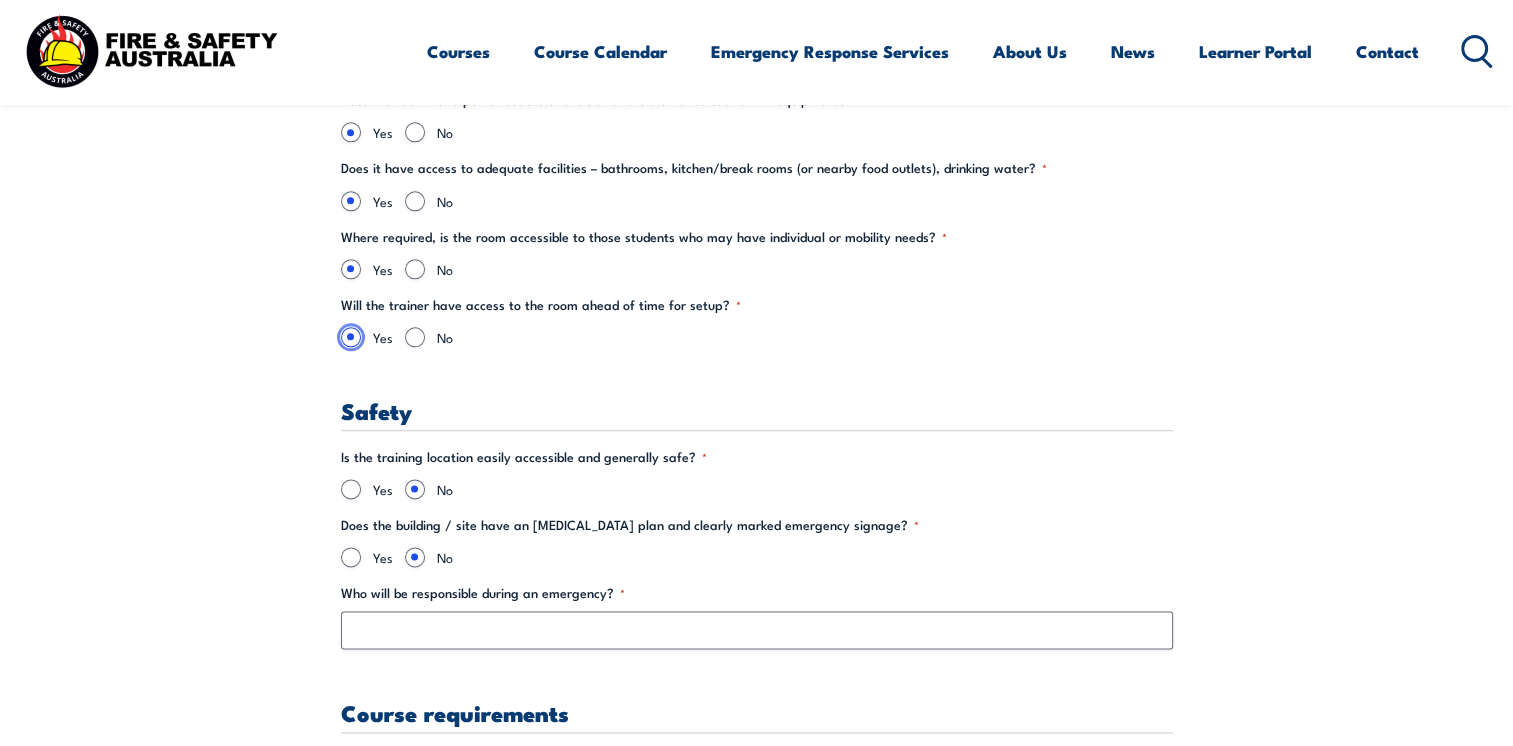 scroll, scrollTop: 2400, scrollLeft: 0, axis: vertical 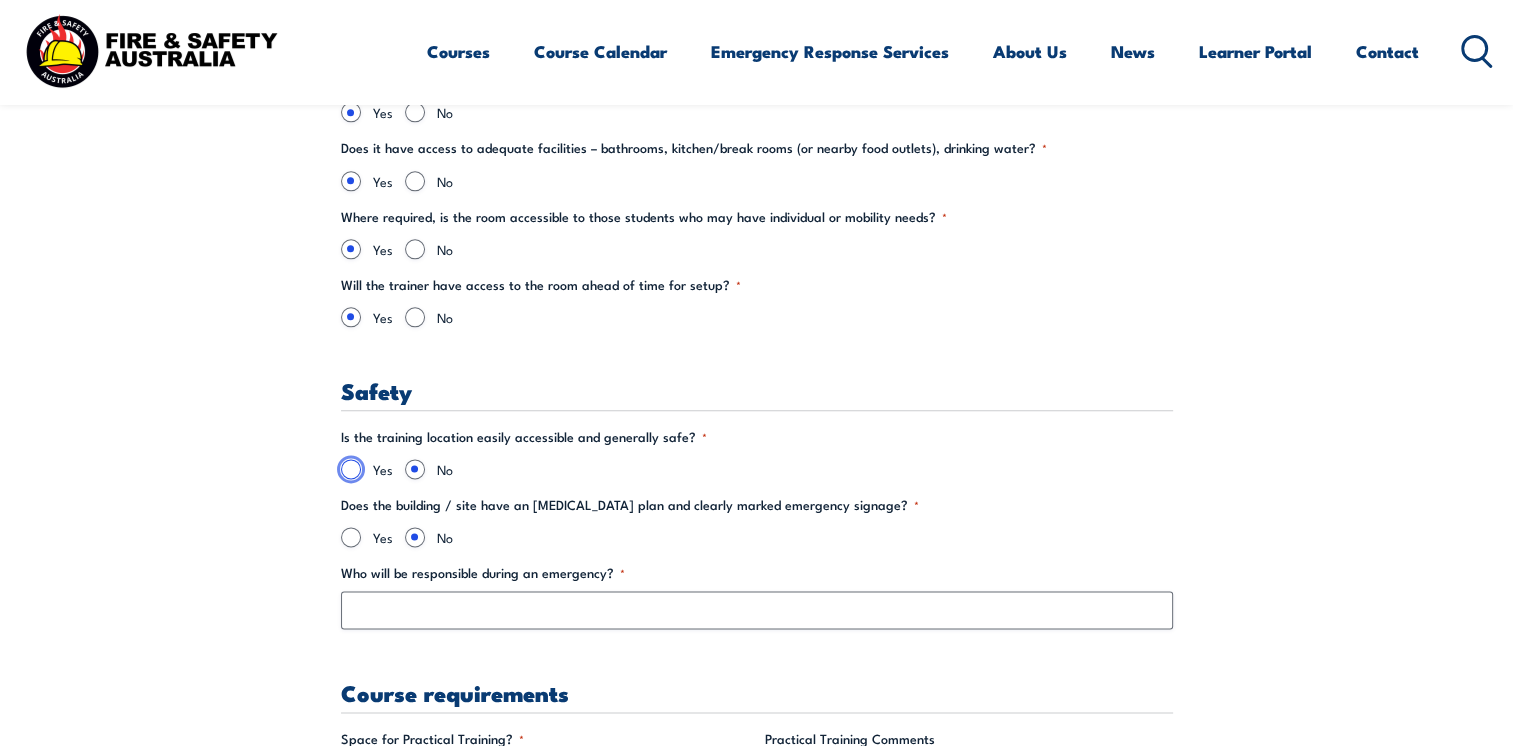 click on "Yes" at bounding box center (351, 469) 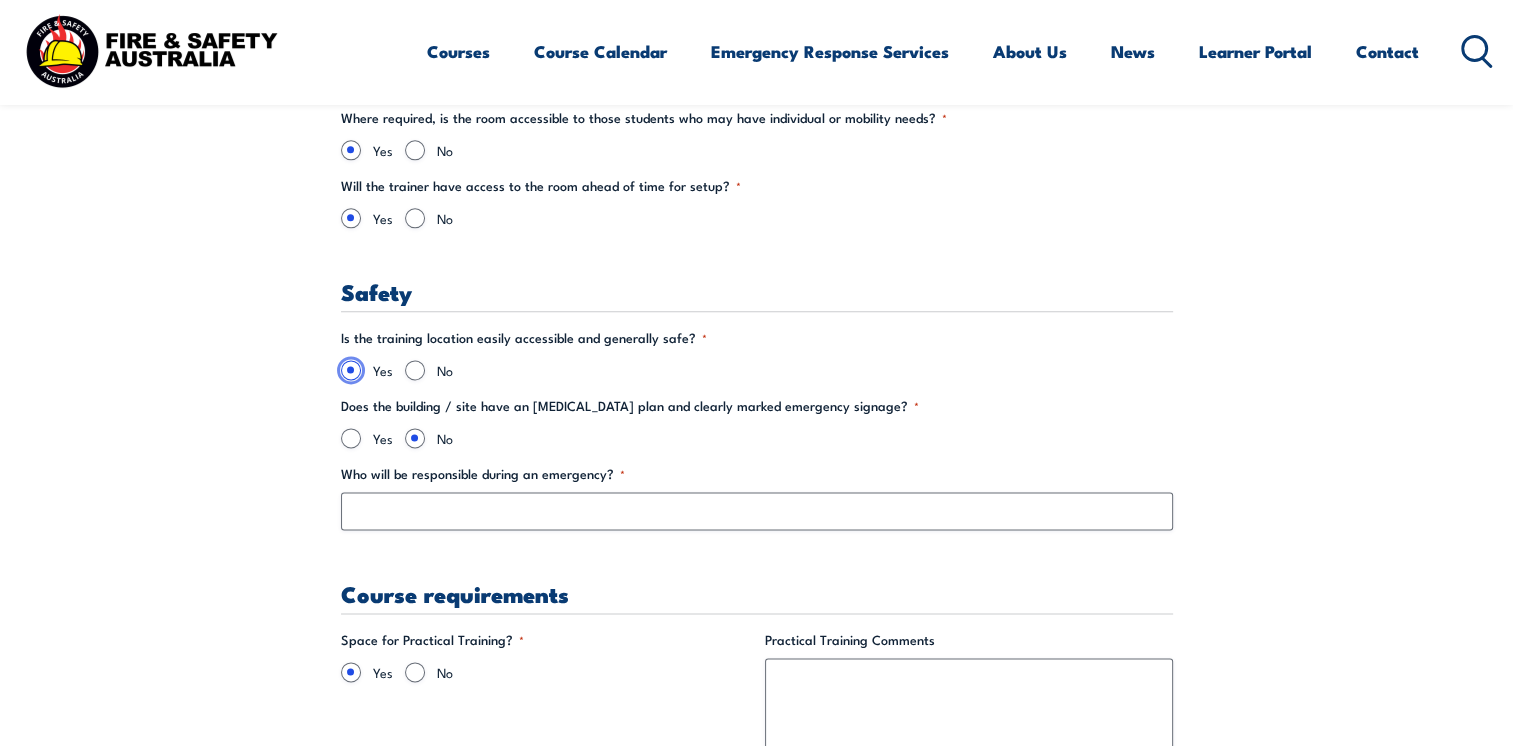 scroll, scrollTop: 2500, scrollLeft: 0, axis: vertical 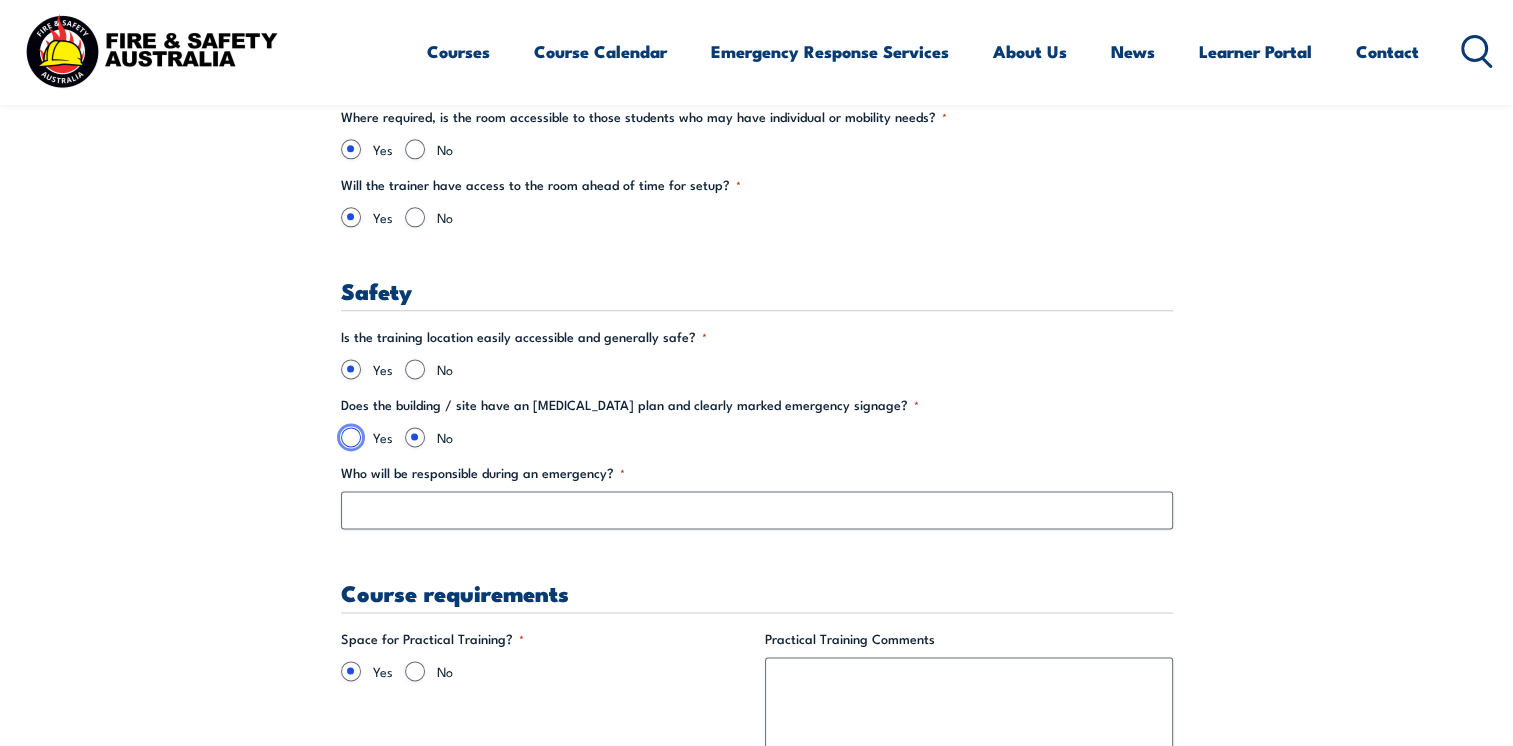 click on "Yes" at bounding box center (351, 437) 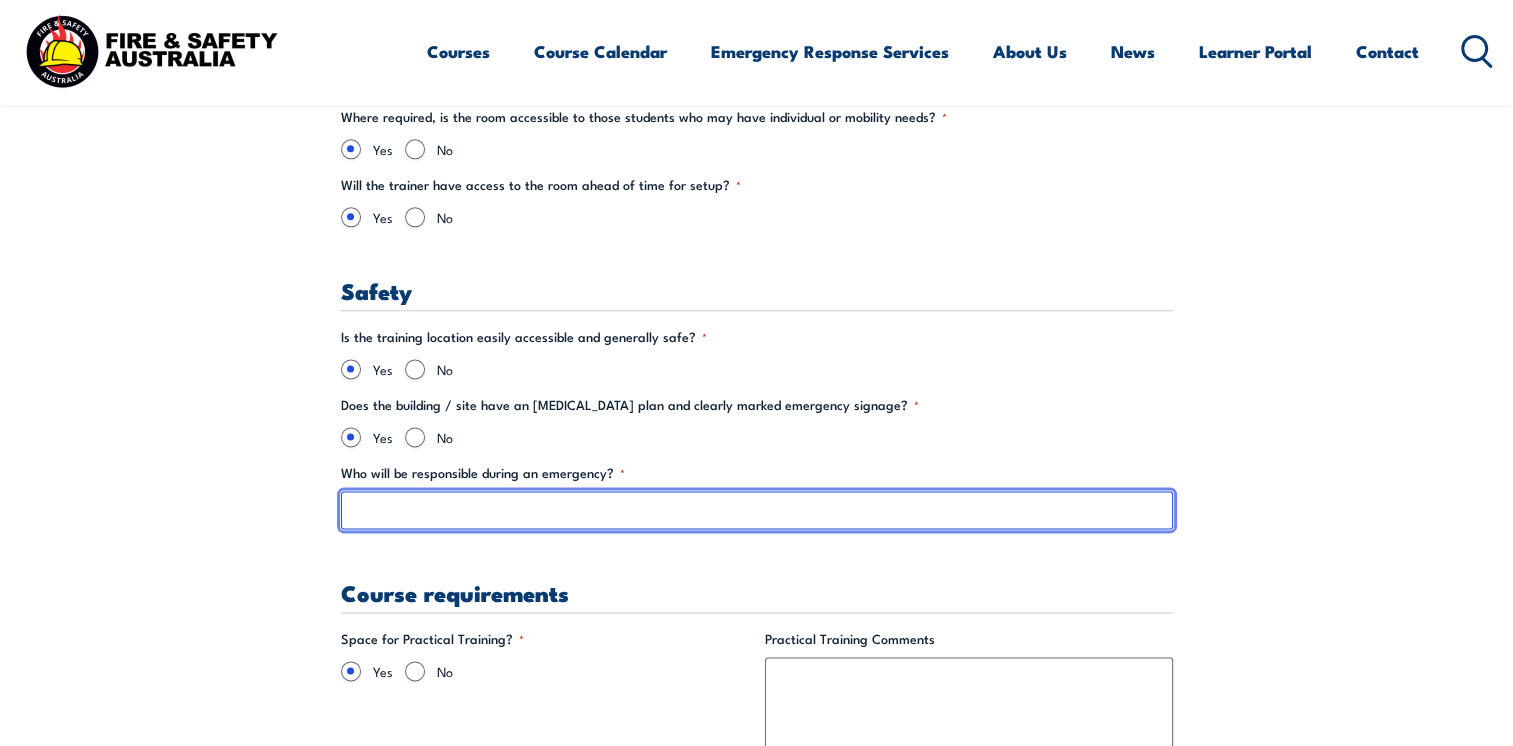 click on "Who will be responsible during an emergency? *" at bounding box center [757, 510] 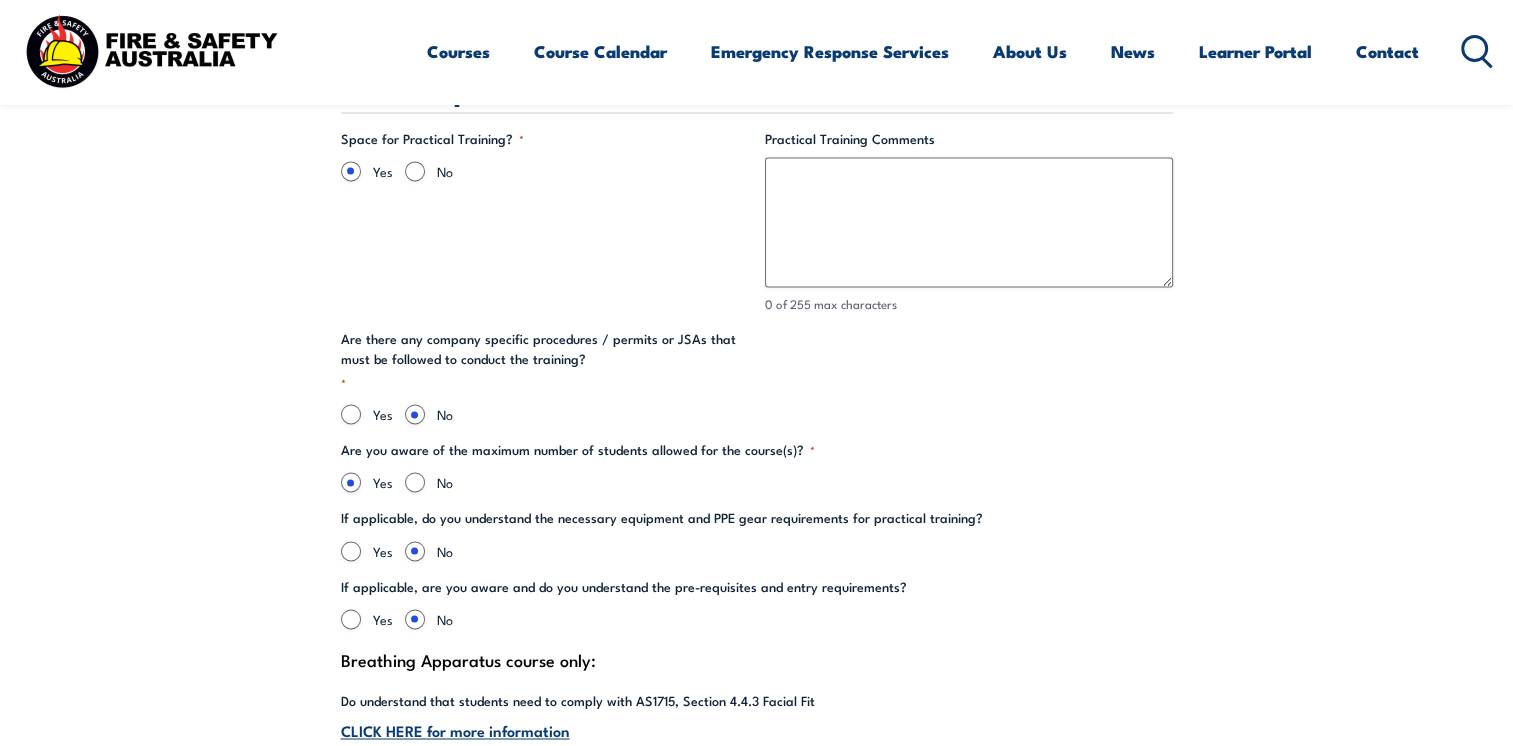 scroll, scrollTop: 3100, scrollLeft: 0, axis: vertical 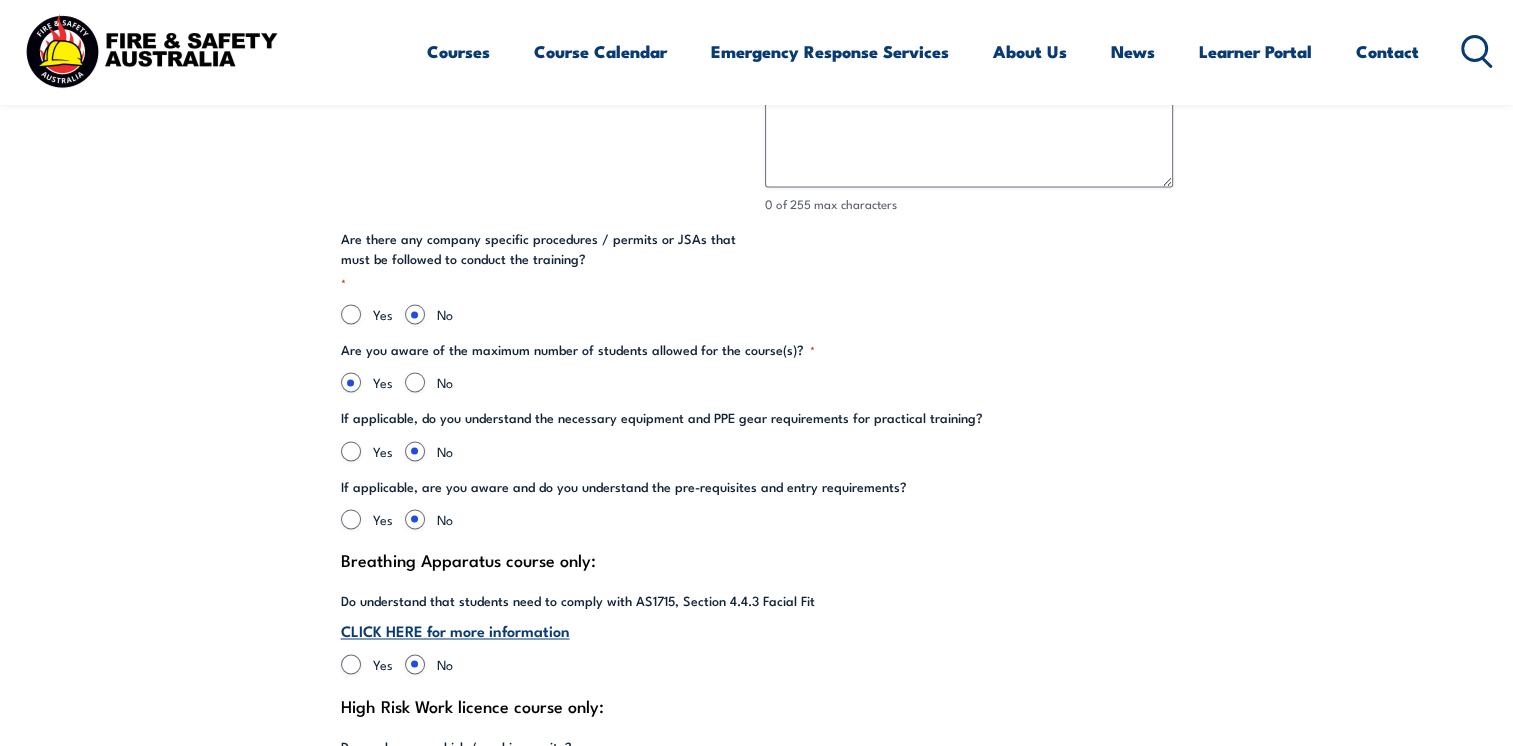 type on "[PERSON_NAME]" 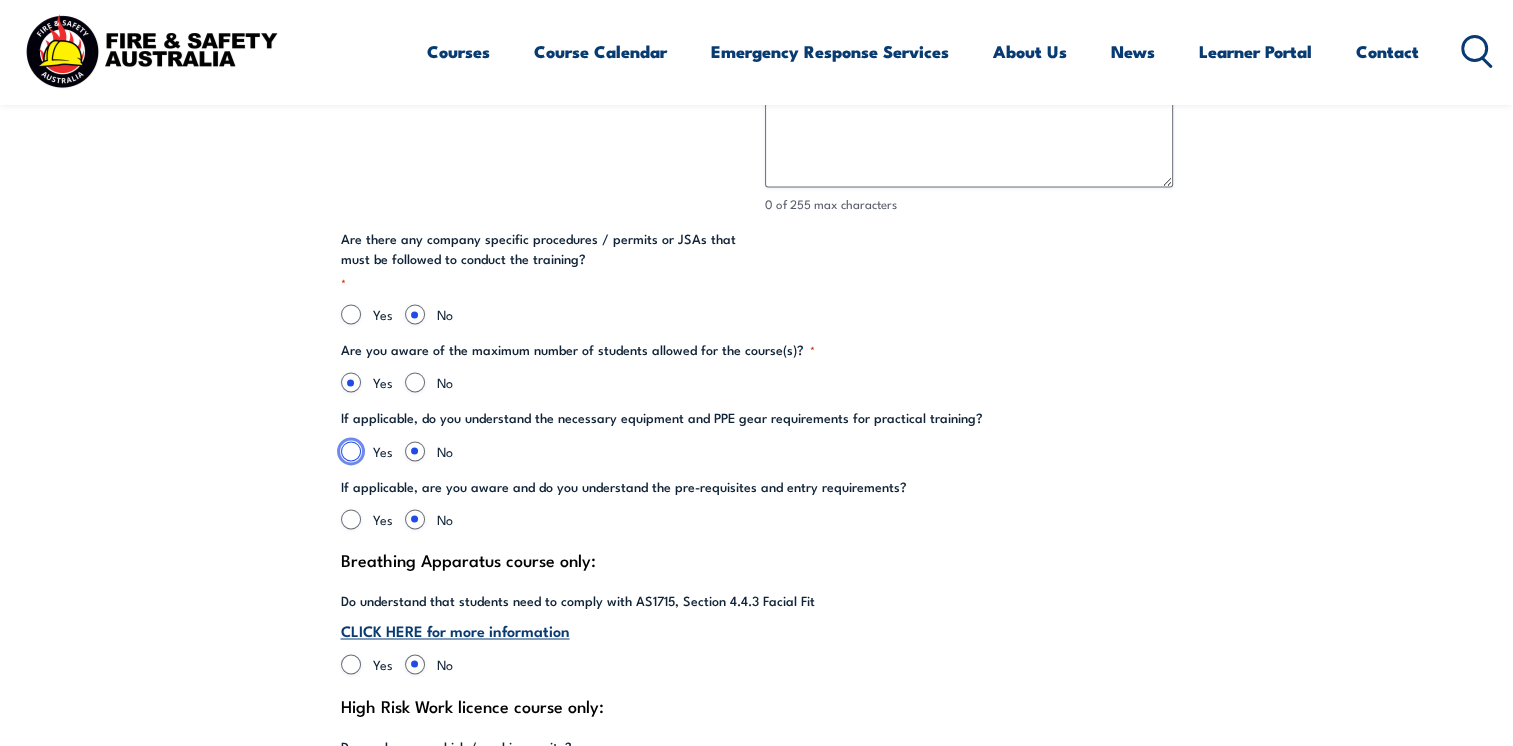 drag, startPoint x: 354, startPoint y: 445, endPoint x: 420, endPoint y: 450, distance: 66.189125 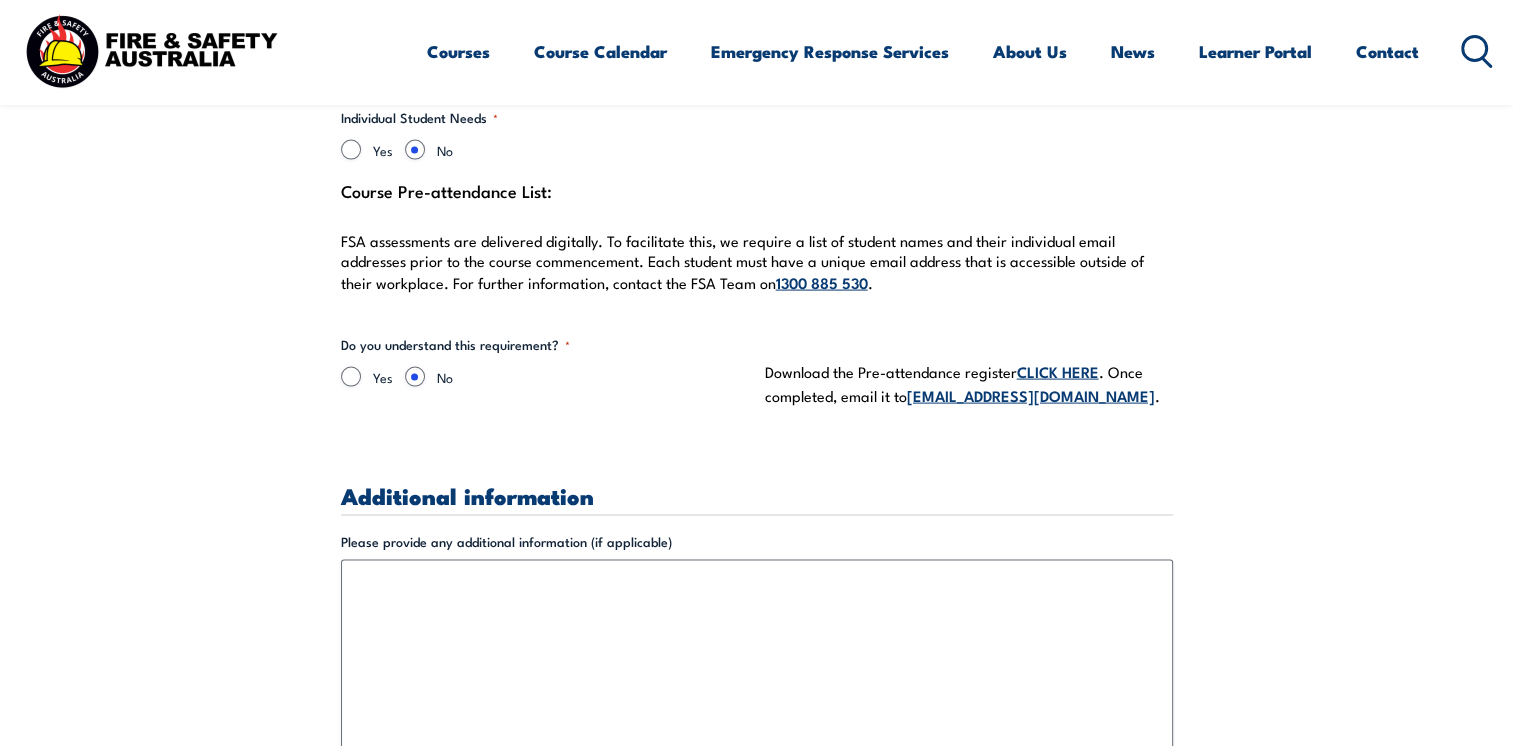 scroll, scrollTop: 4100, scrollLeft: 0, axis: vertical 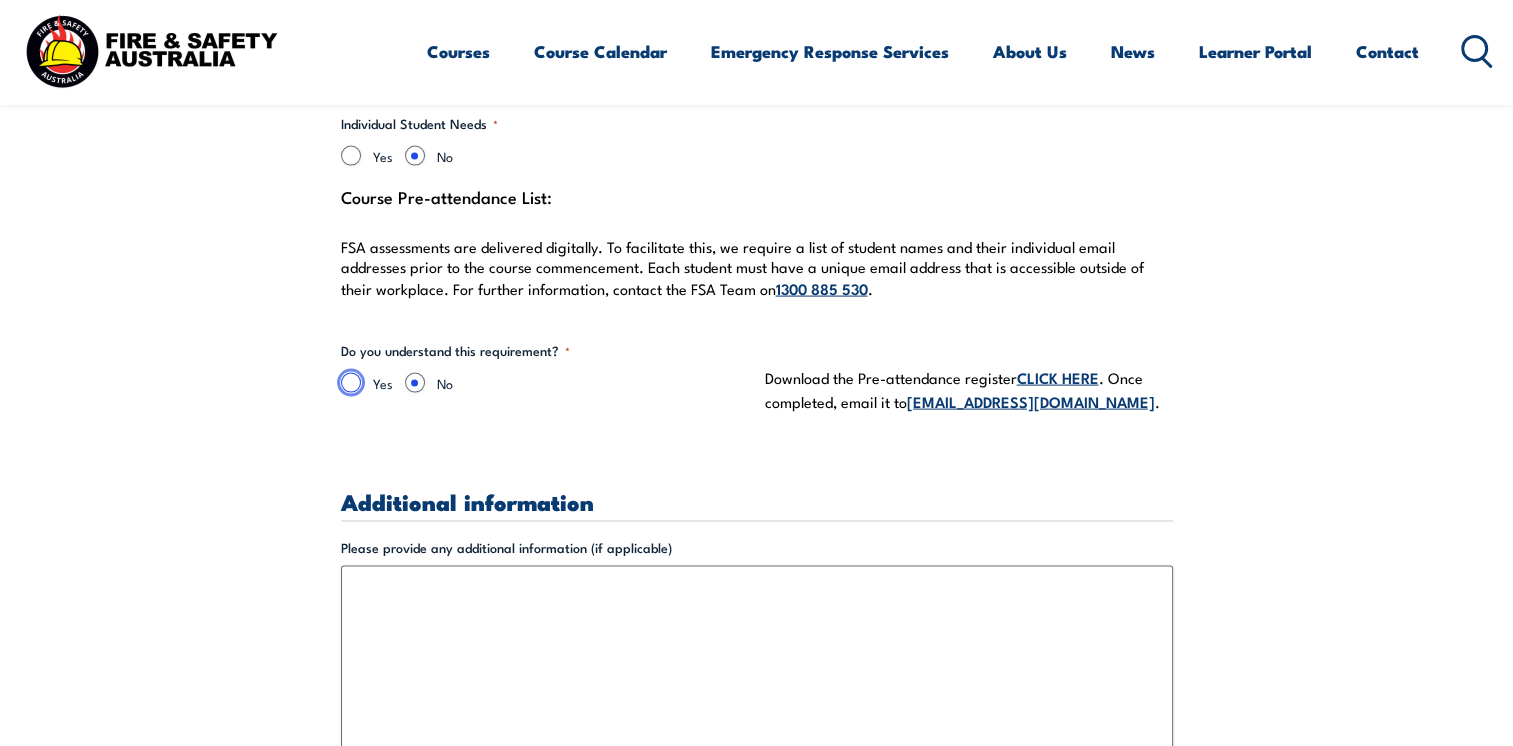 click on "Yes" at bounding box center (351, 383) 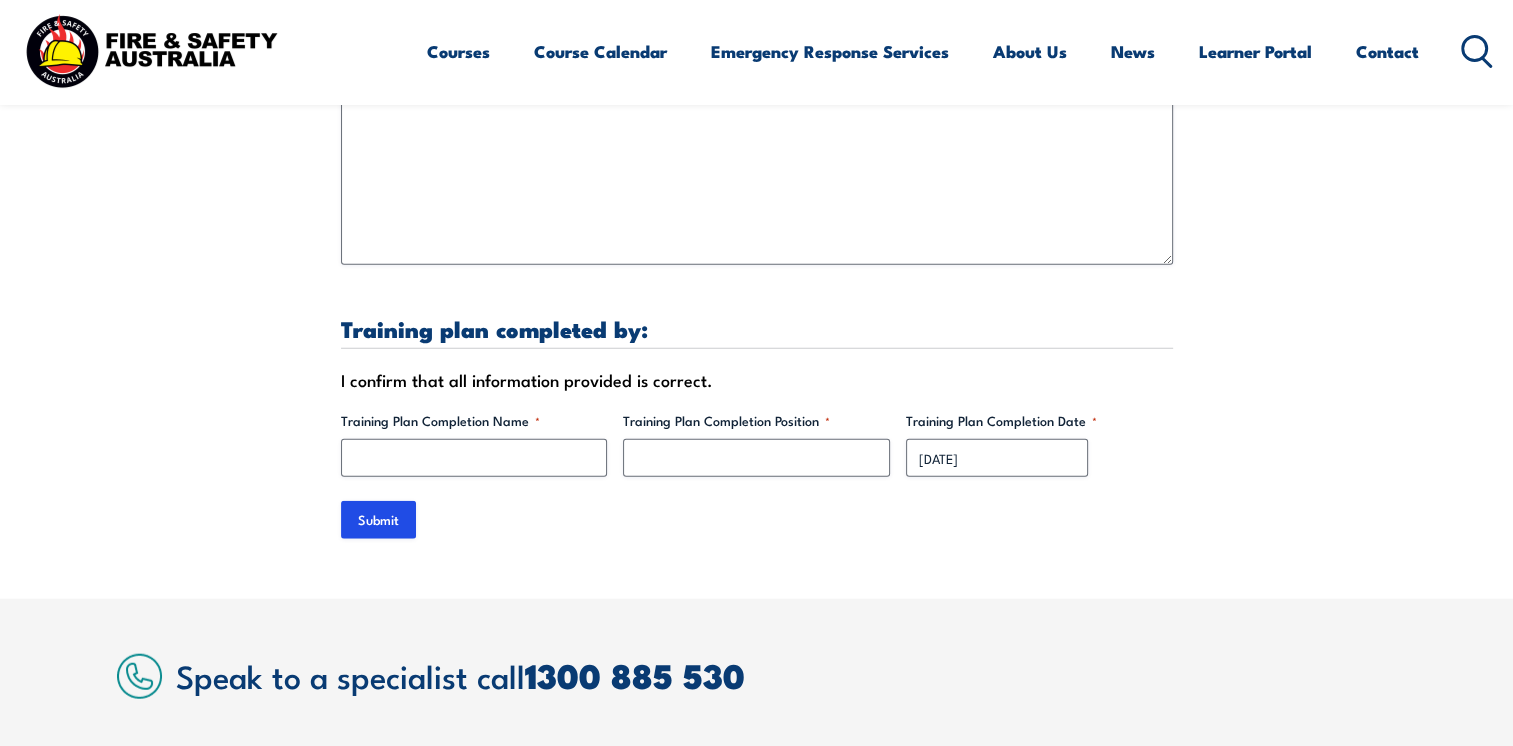 scroll, scrollTop: 4700, scrollLeft: 0, axis: vertical 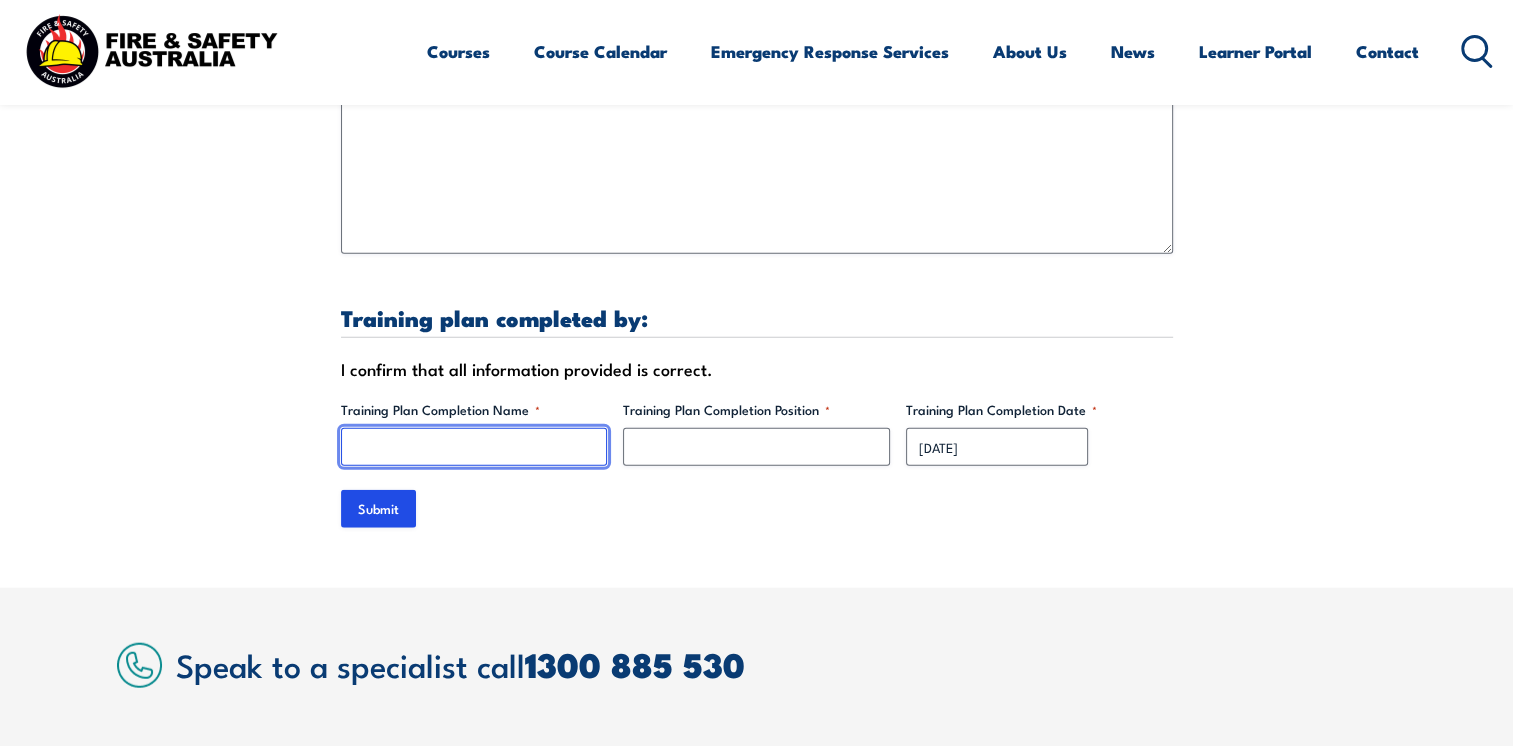 click on "Training Plan Completion Name *" at bounding box center [474, 447] 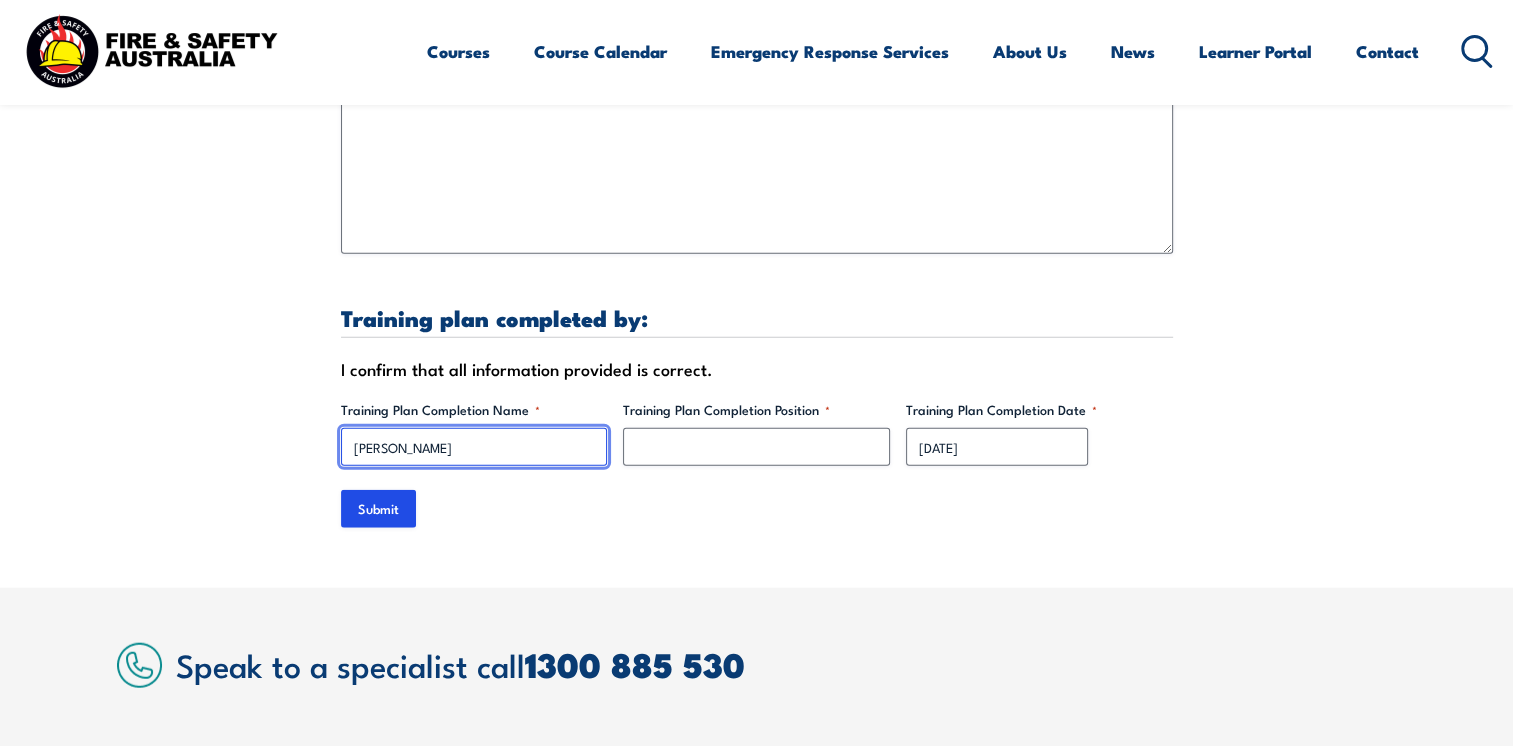 type on "[PERSON_NAME]" 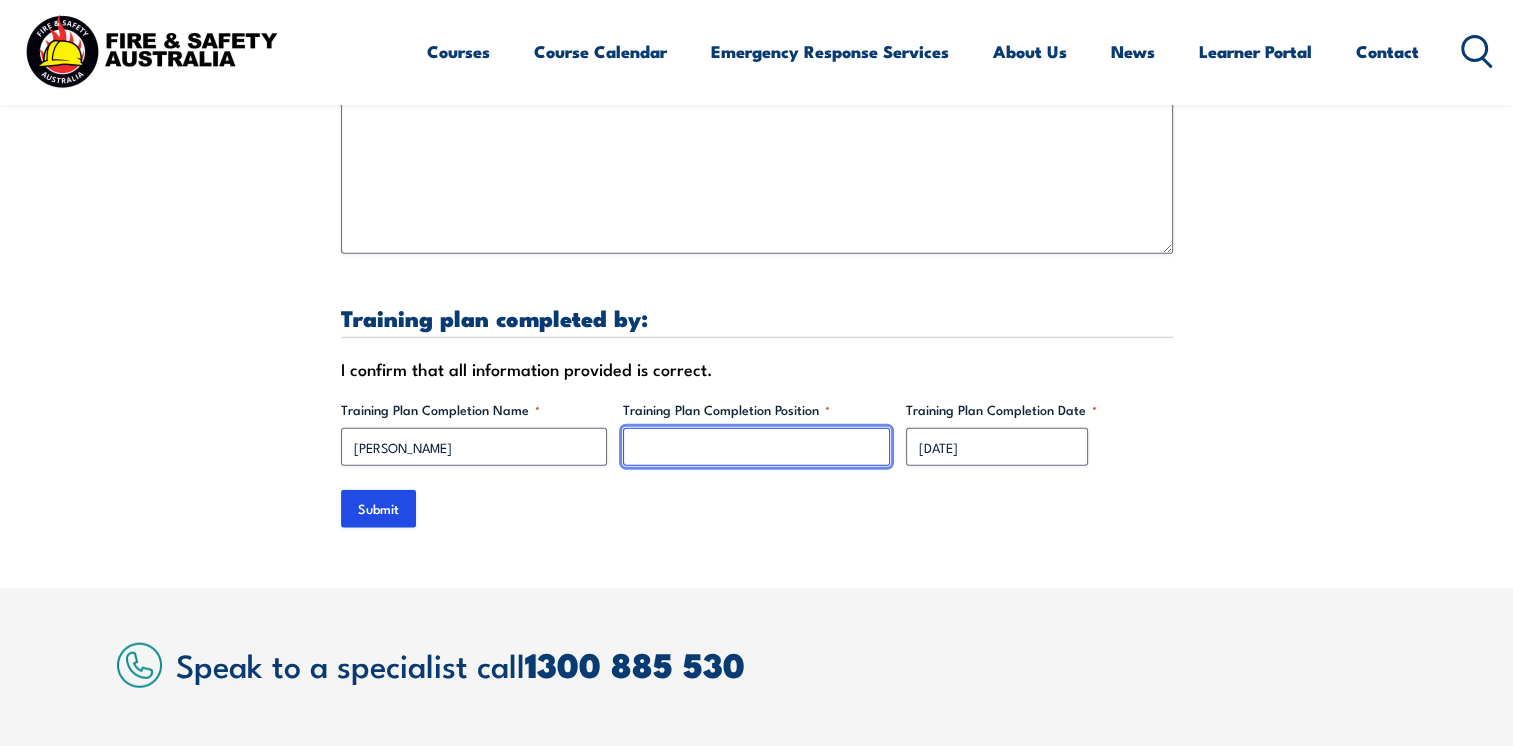 click on "Training Plan Completion Position *" at bounding box center (756, 447) 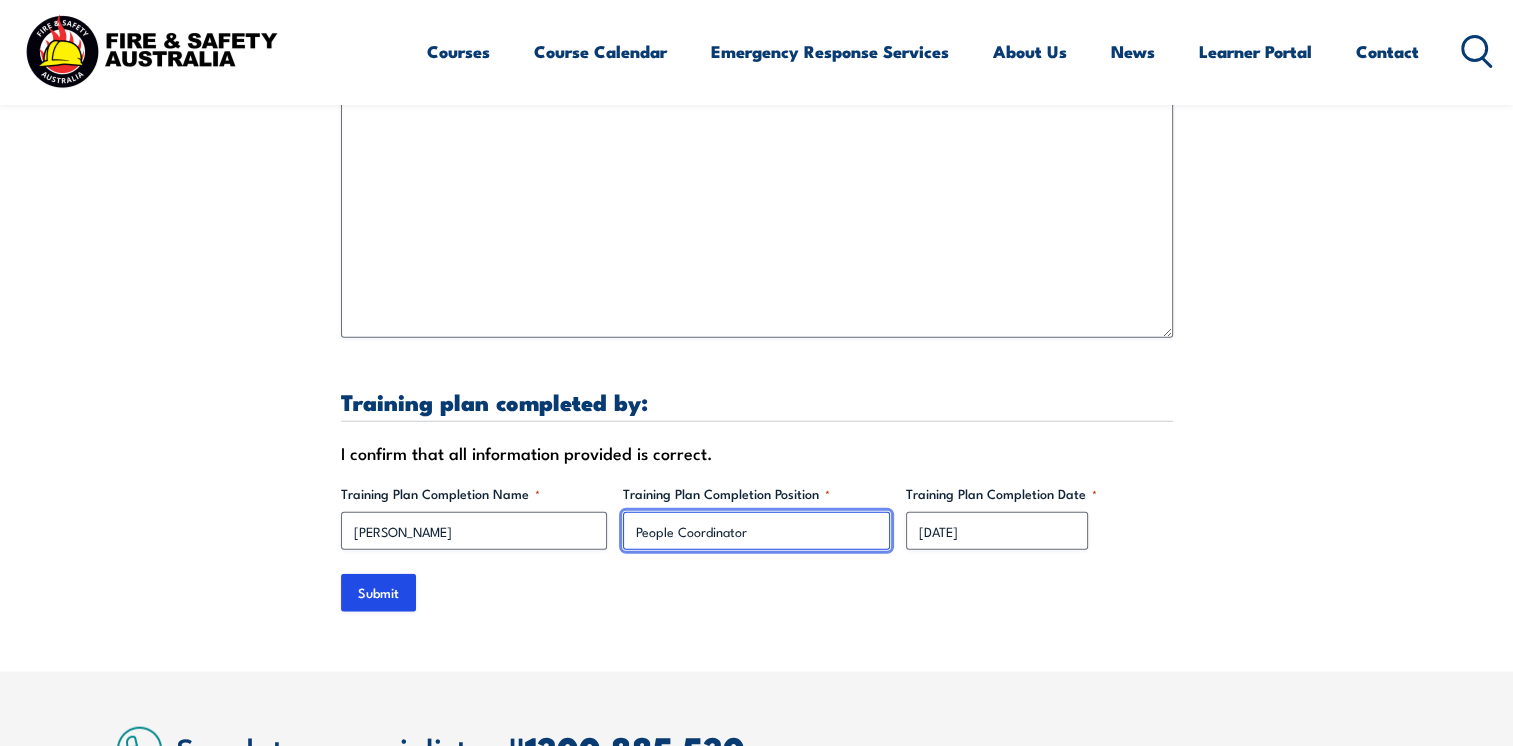scroll, scrollTop: 4600, scrollLeft: 0, axis: vertical 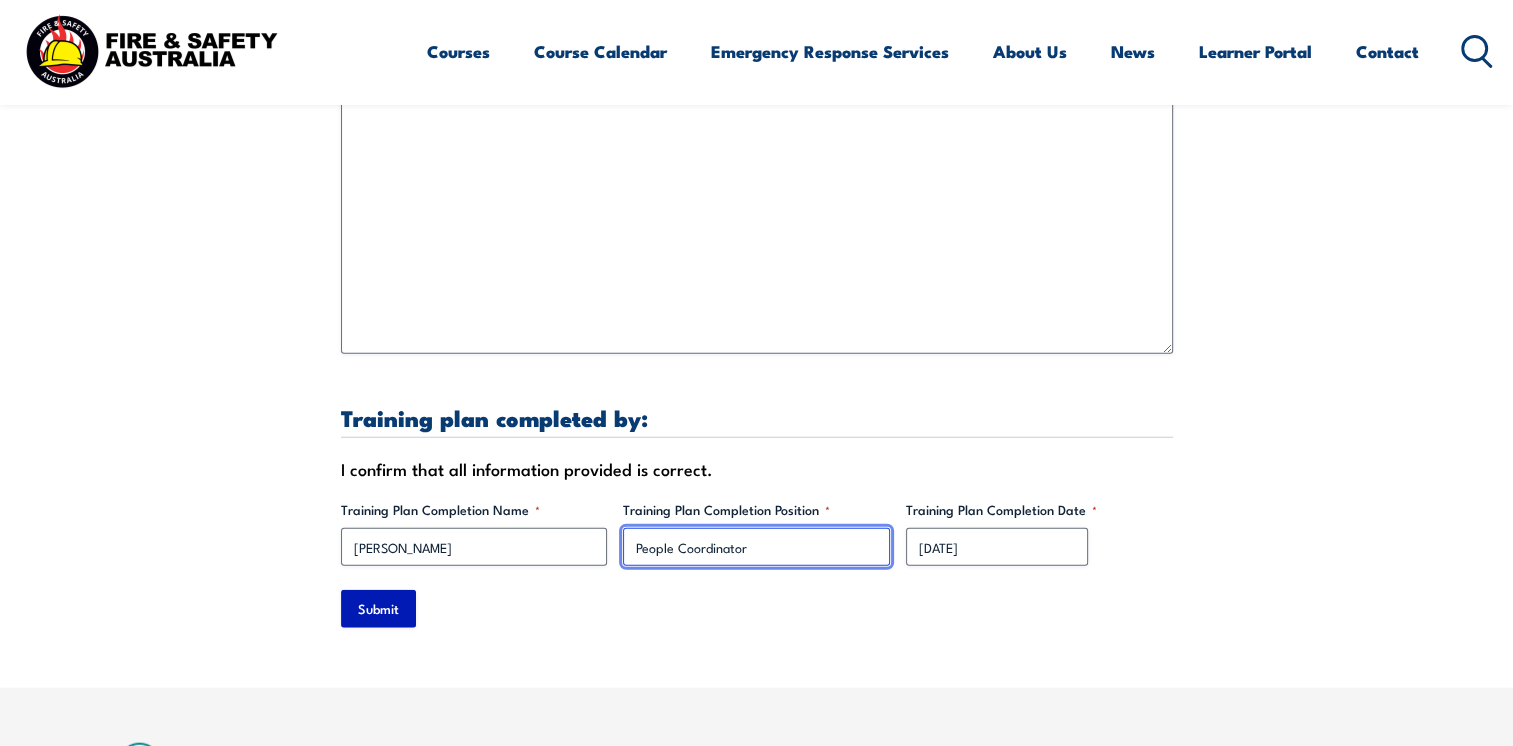 type on "People Coordinator" 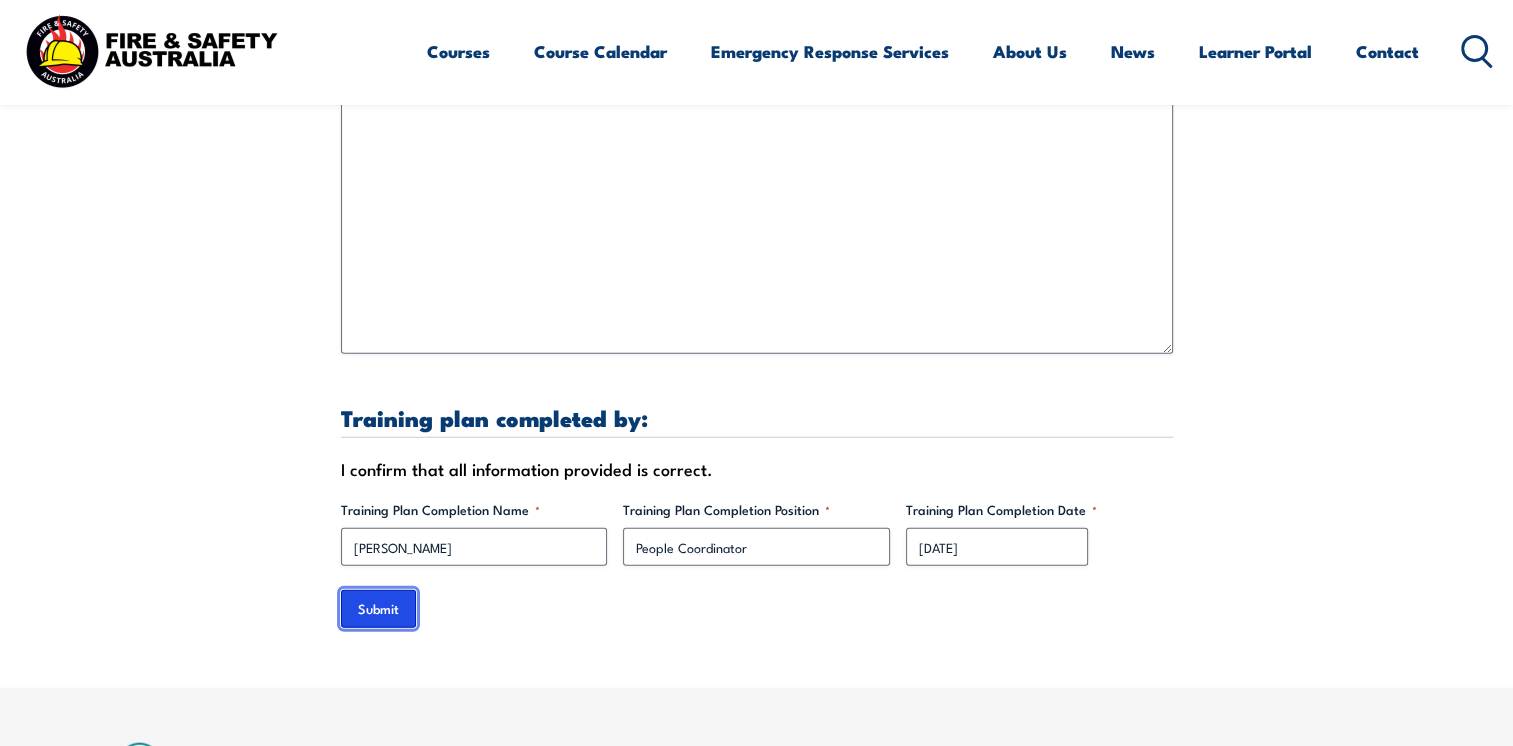 click on "Submit" at bounding box center (378, 609) 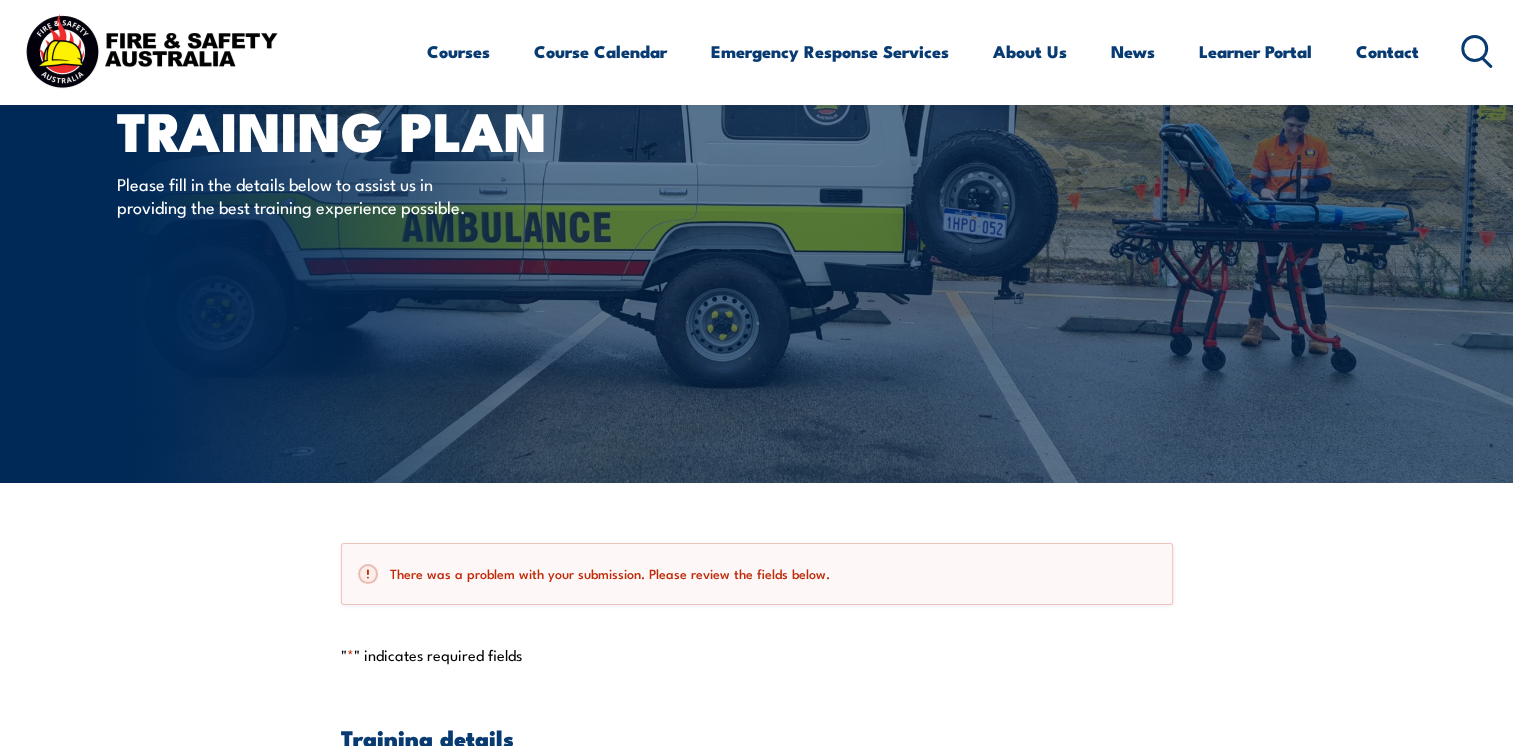 scroll, scrollTop: 190, scrollLeft: 0, axis: vertical 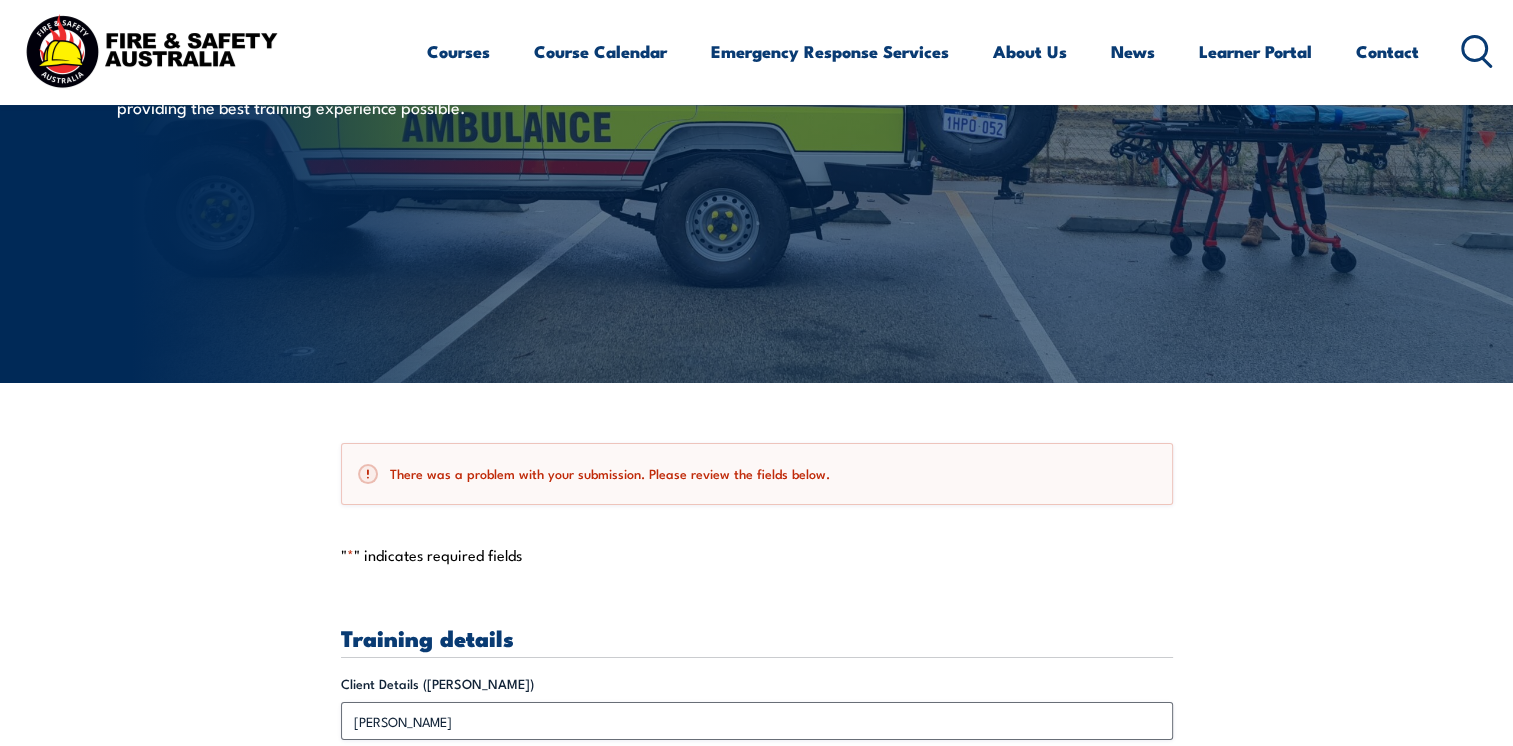 click on "There was a problem with your submission. Please review the fields below." at bounding box center (757, 474) 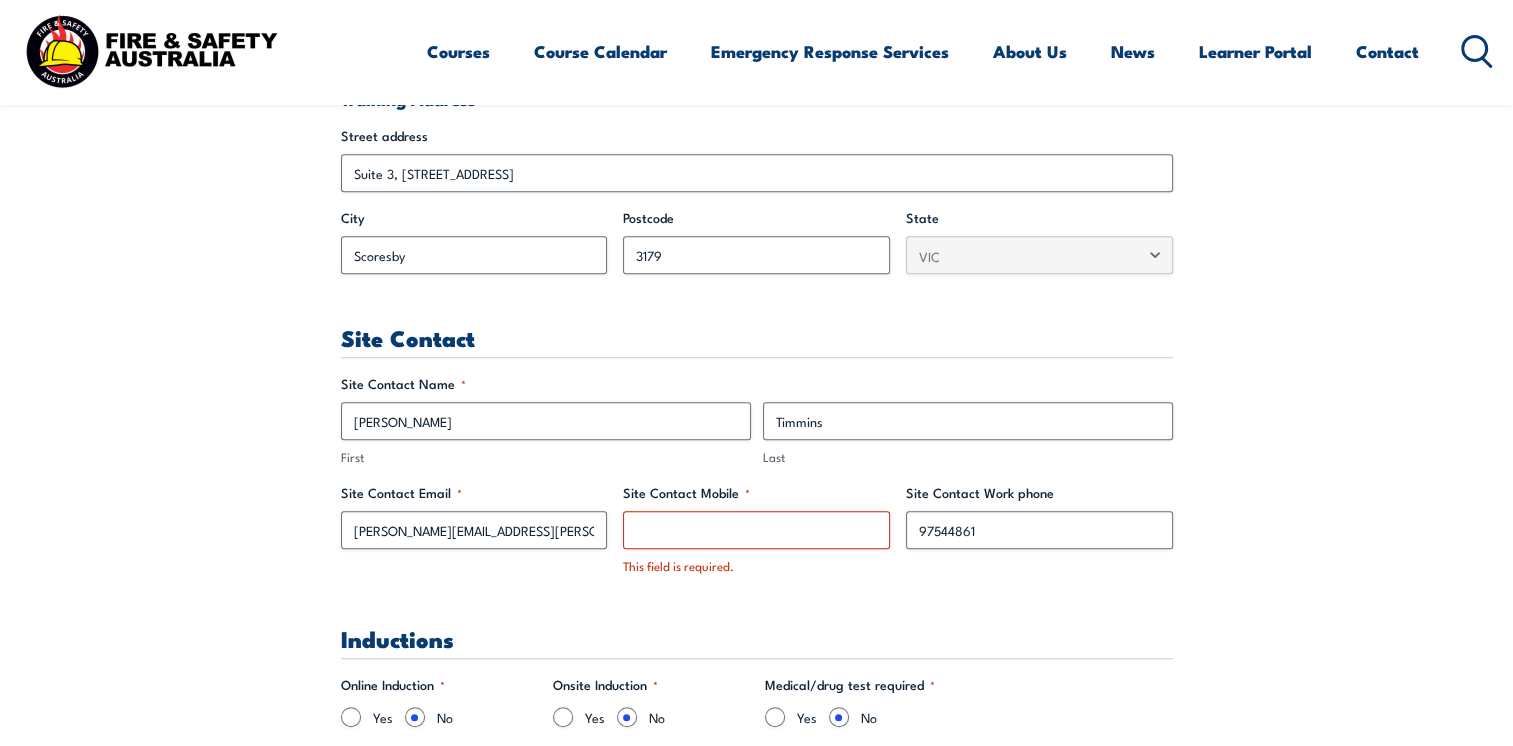 scroll, scrollTop: 890, scrollLeft: 0, axis: vertical 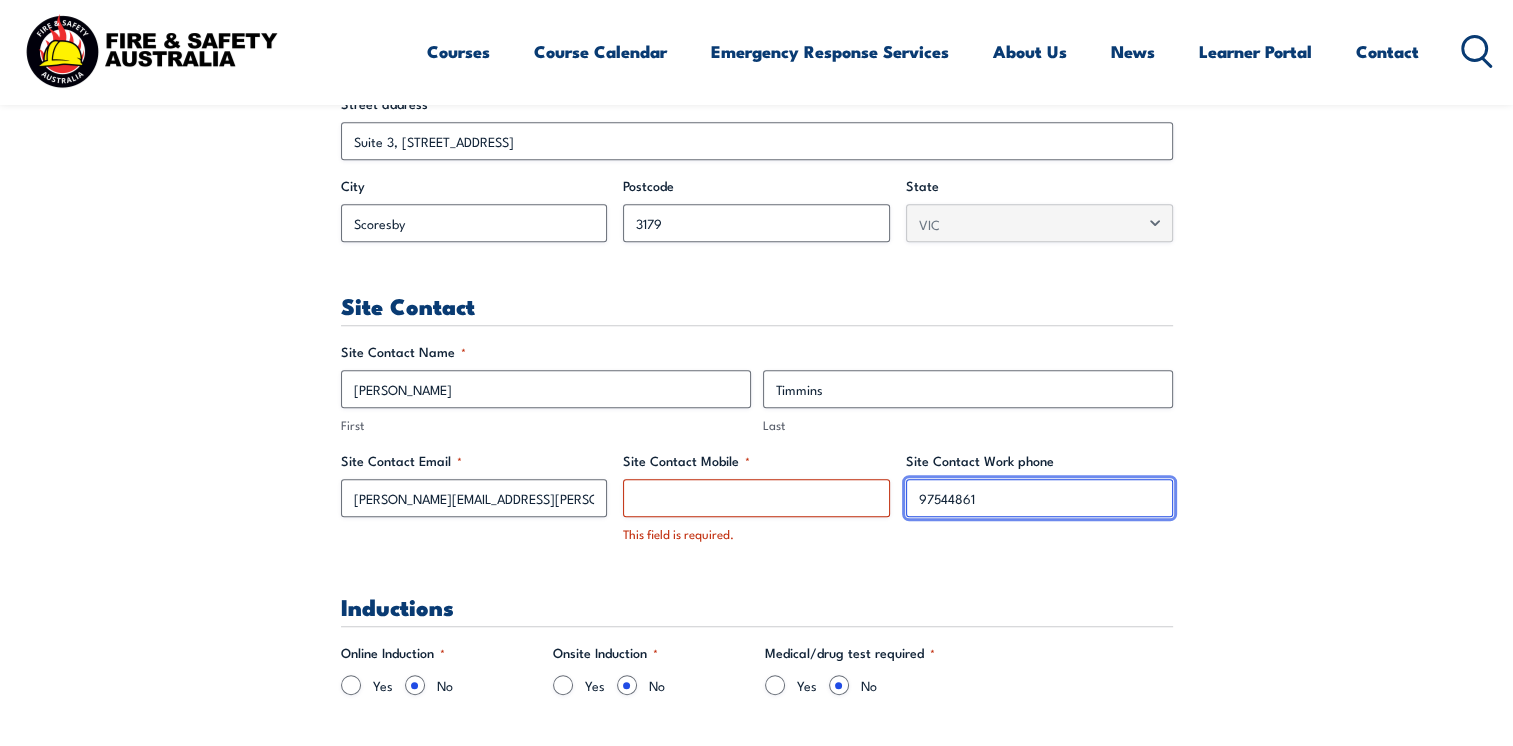 drag, startPoint x: 984, startPoint y: 497, endPoint x: 900, endPoint y: 504, distance: 84.29116 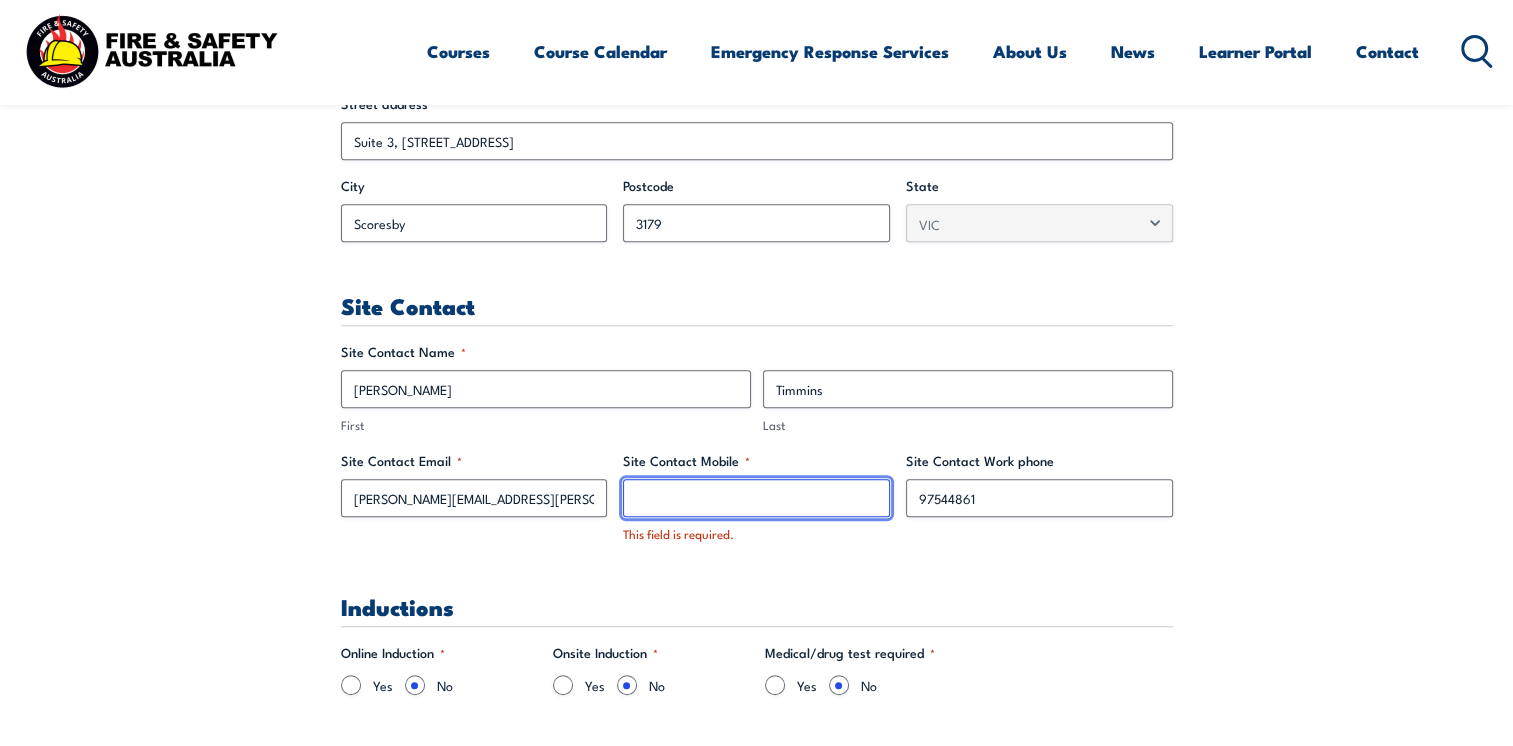 click on "Site Contact Mobile *" at bounding box center (756, 498) 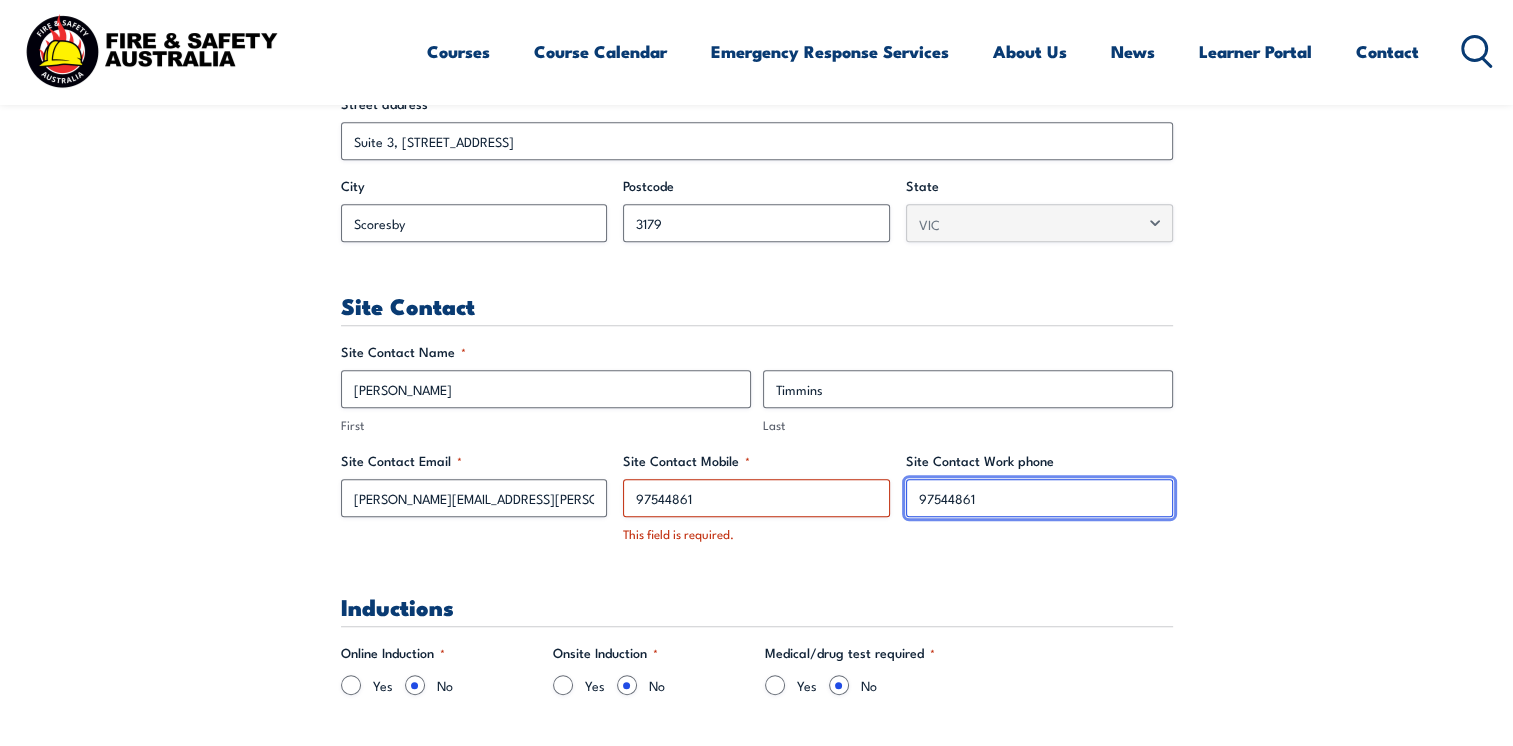 click on "97544861" at bounding box center (1039, 498) 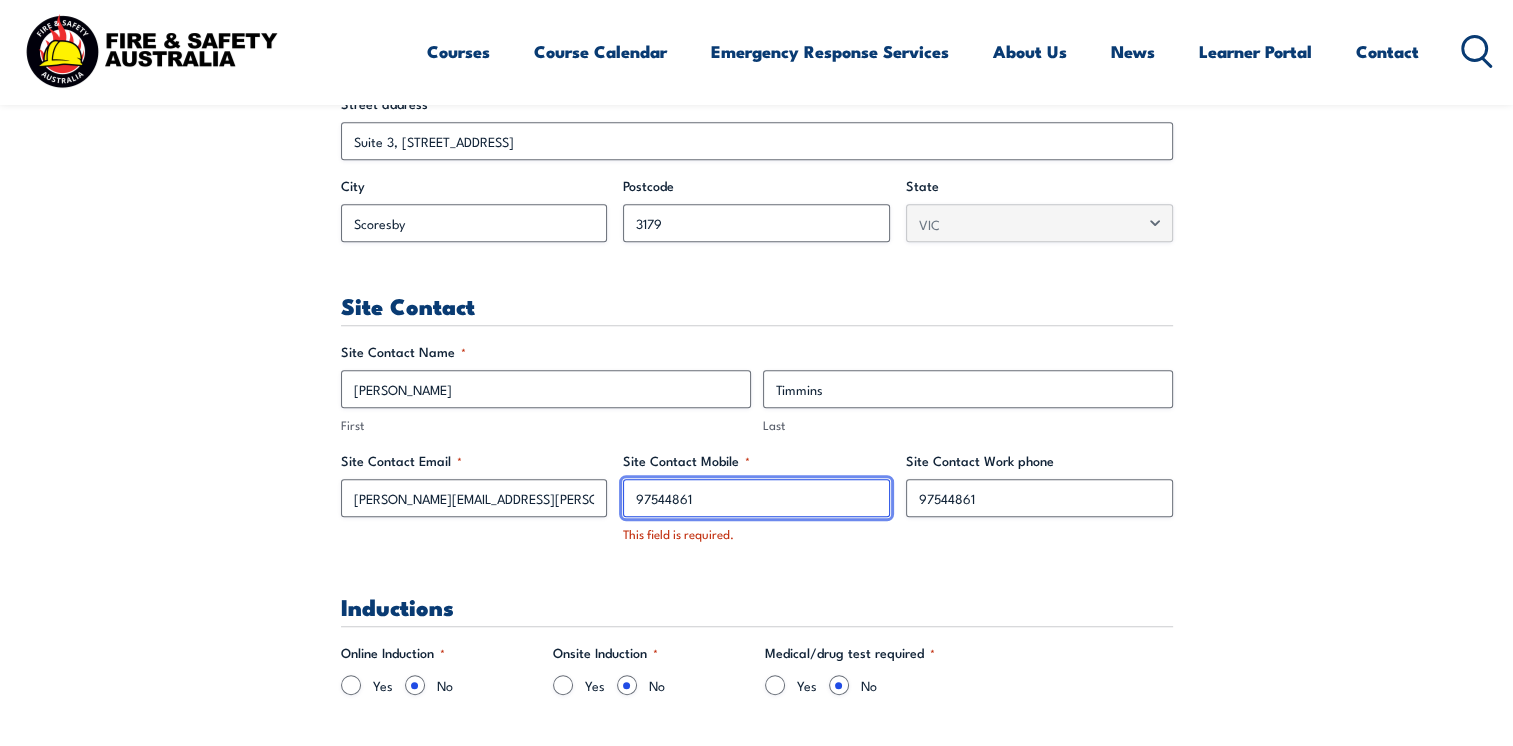 click on "97544861" at bounding box center (756, 498) 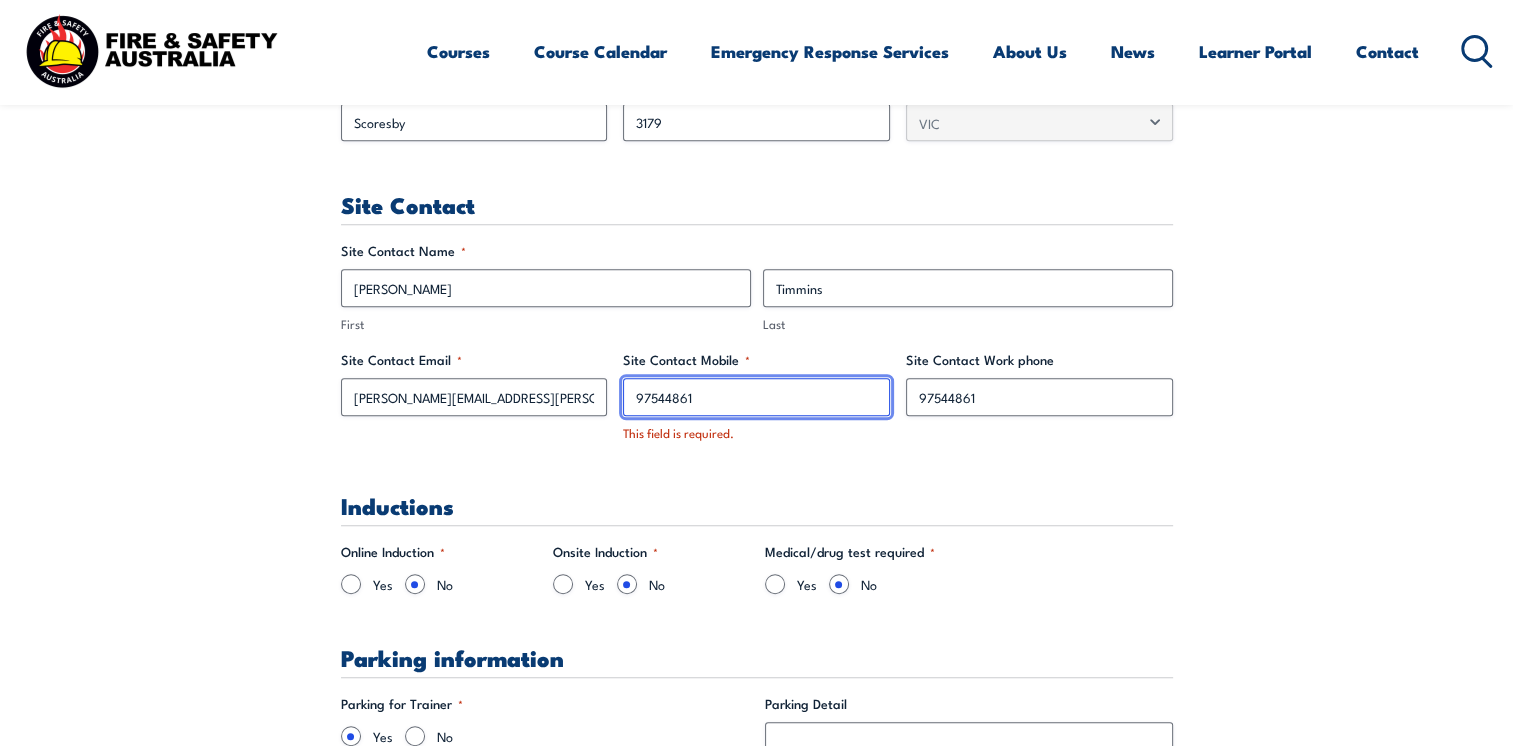scroll, scrollTop: 990, scrollLeft: 0, axis: vertical 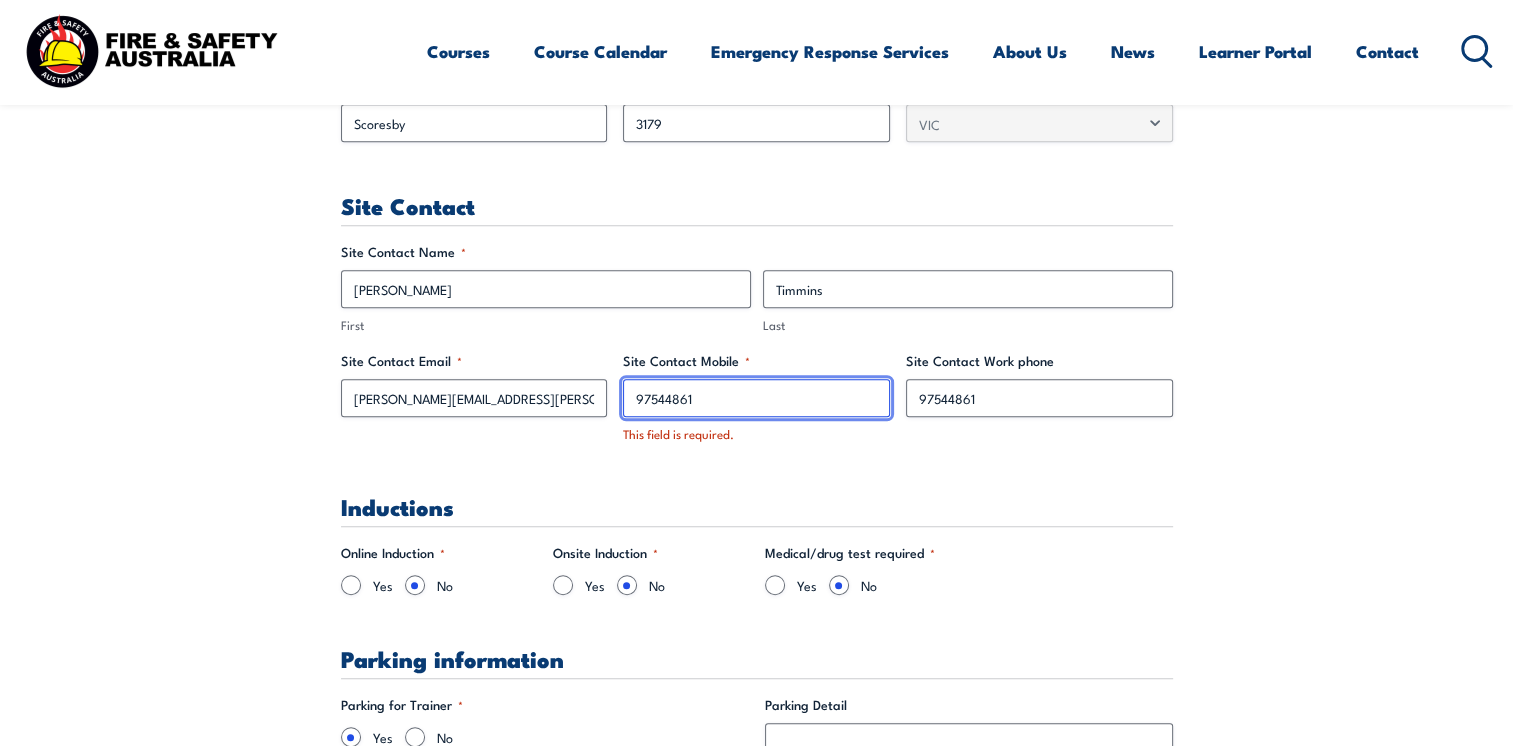 click on "97544861" at bounding box center (756, 398) 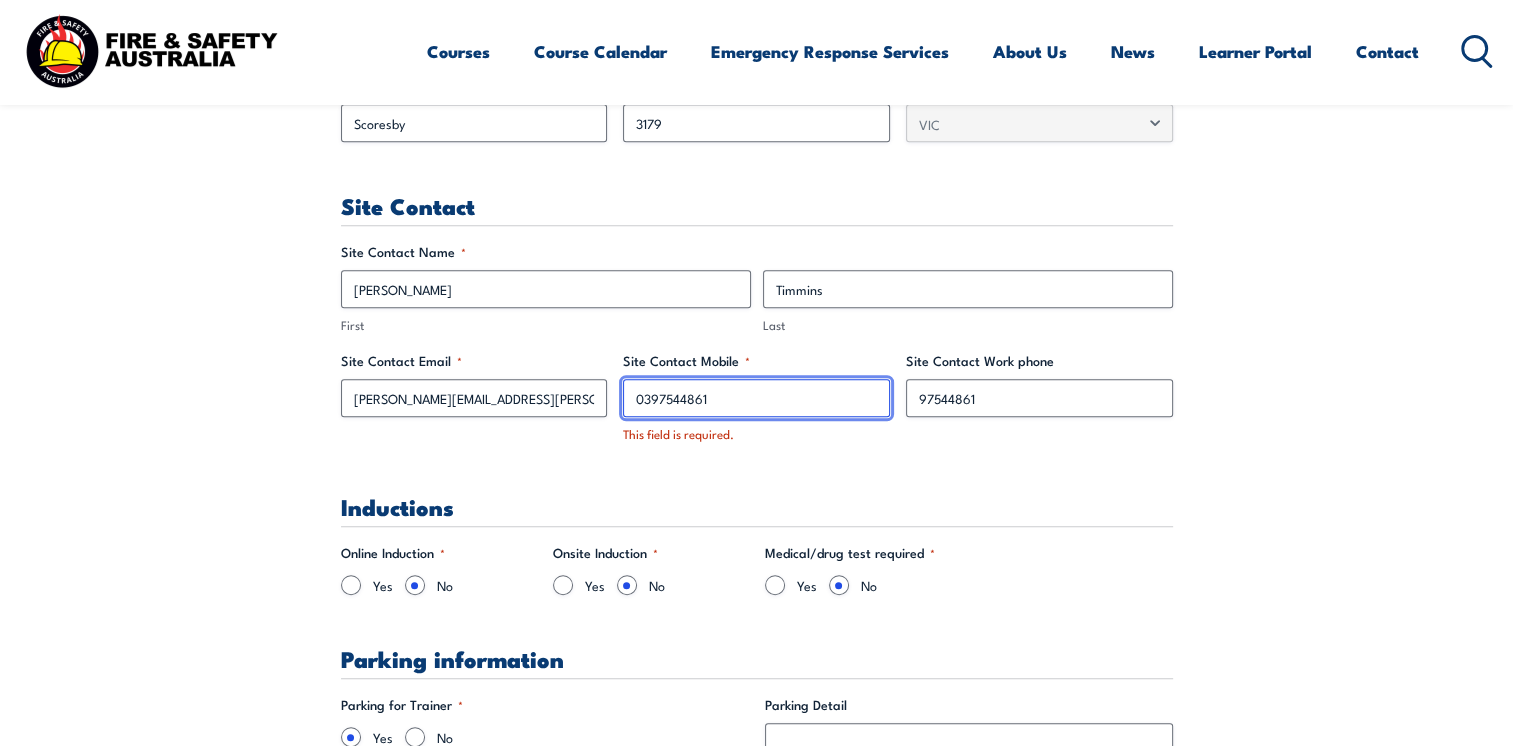 type on "0397544861" 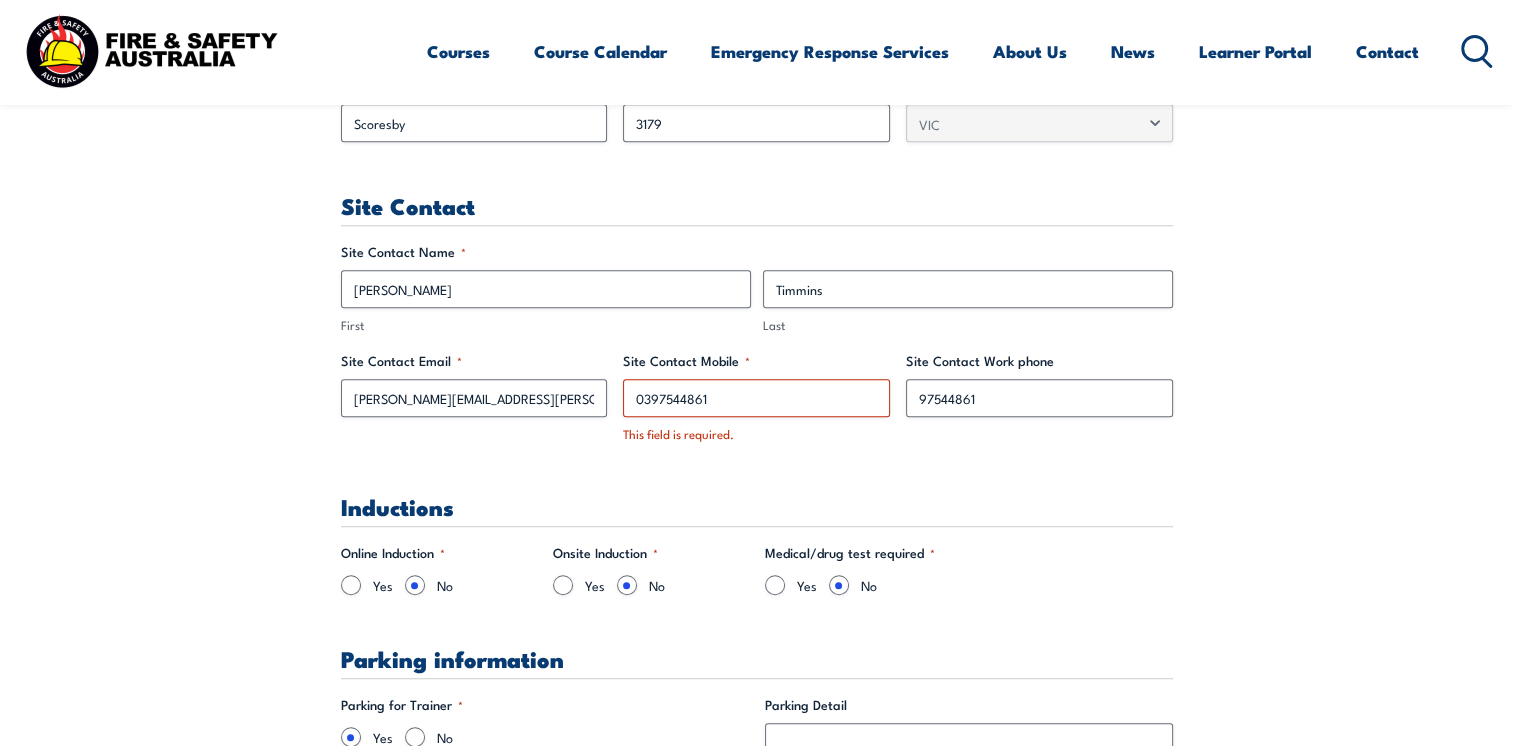 drag, startPoint x: 635, startPoint y: 396, endPoint x: 808, endPoint y: 510, distance: 207.18349 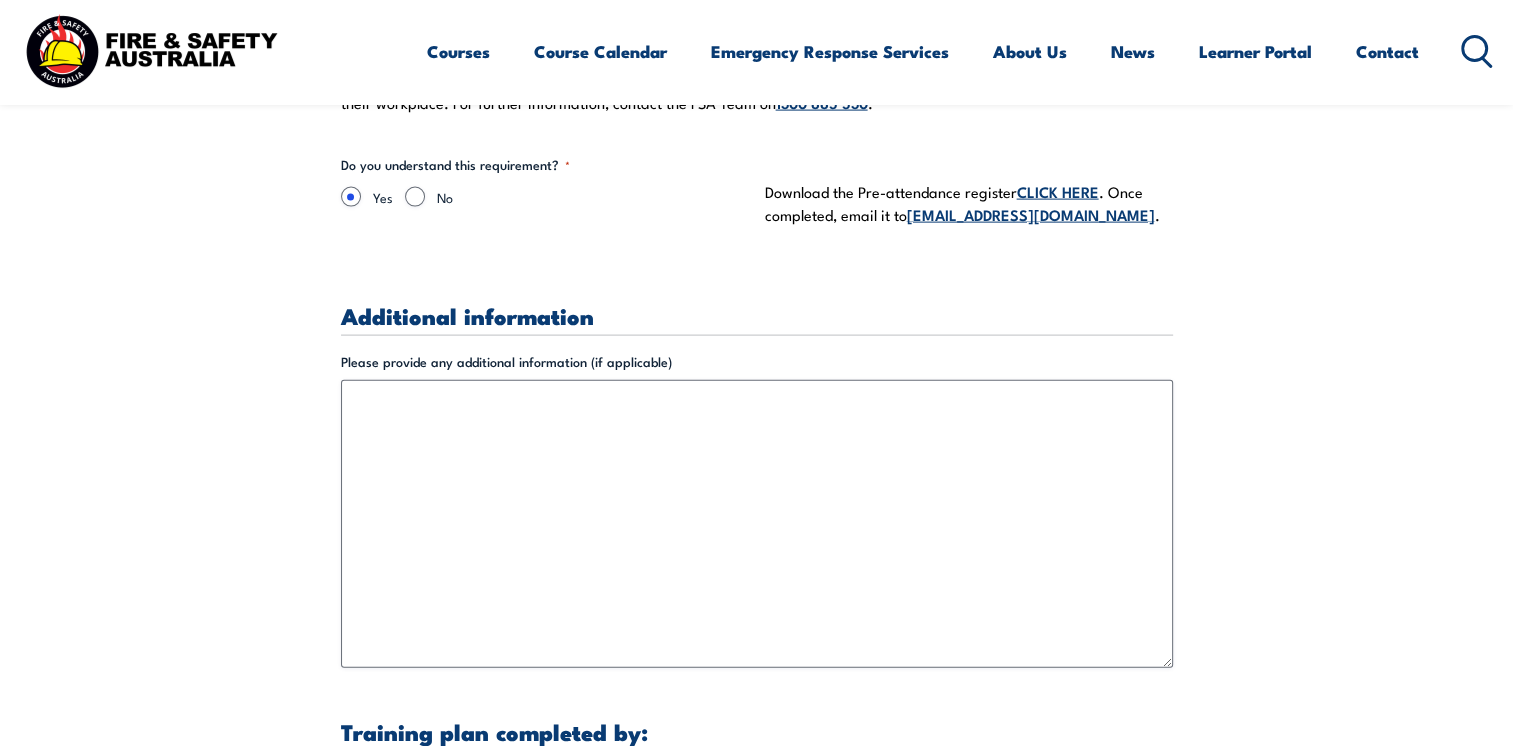 scroll, scrollTop: 4890, scrollLeft: 0, axis: vertical 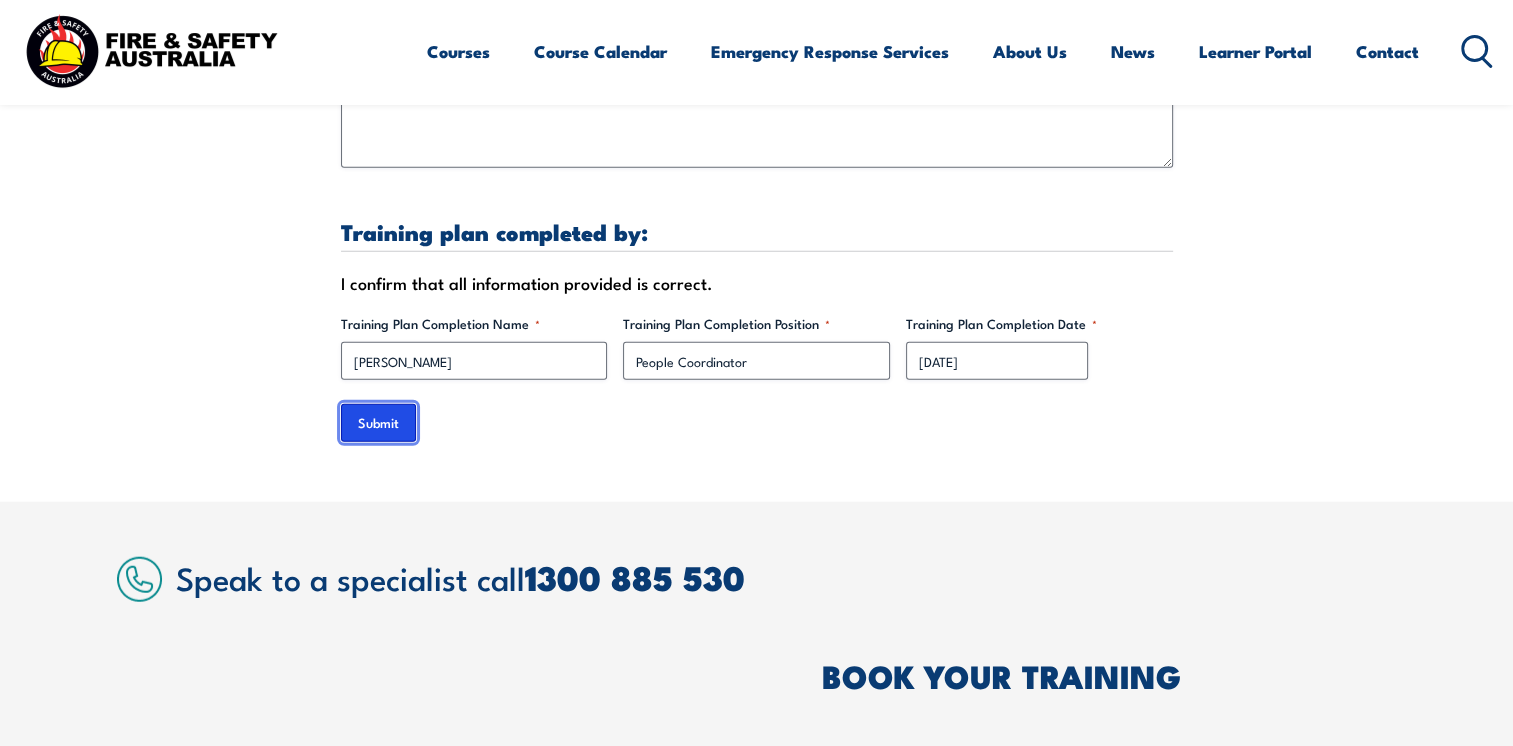 click on "Submit" at bounding box center (378, 423) 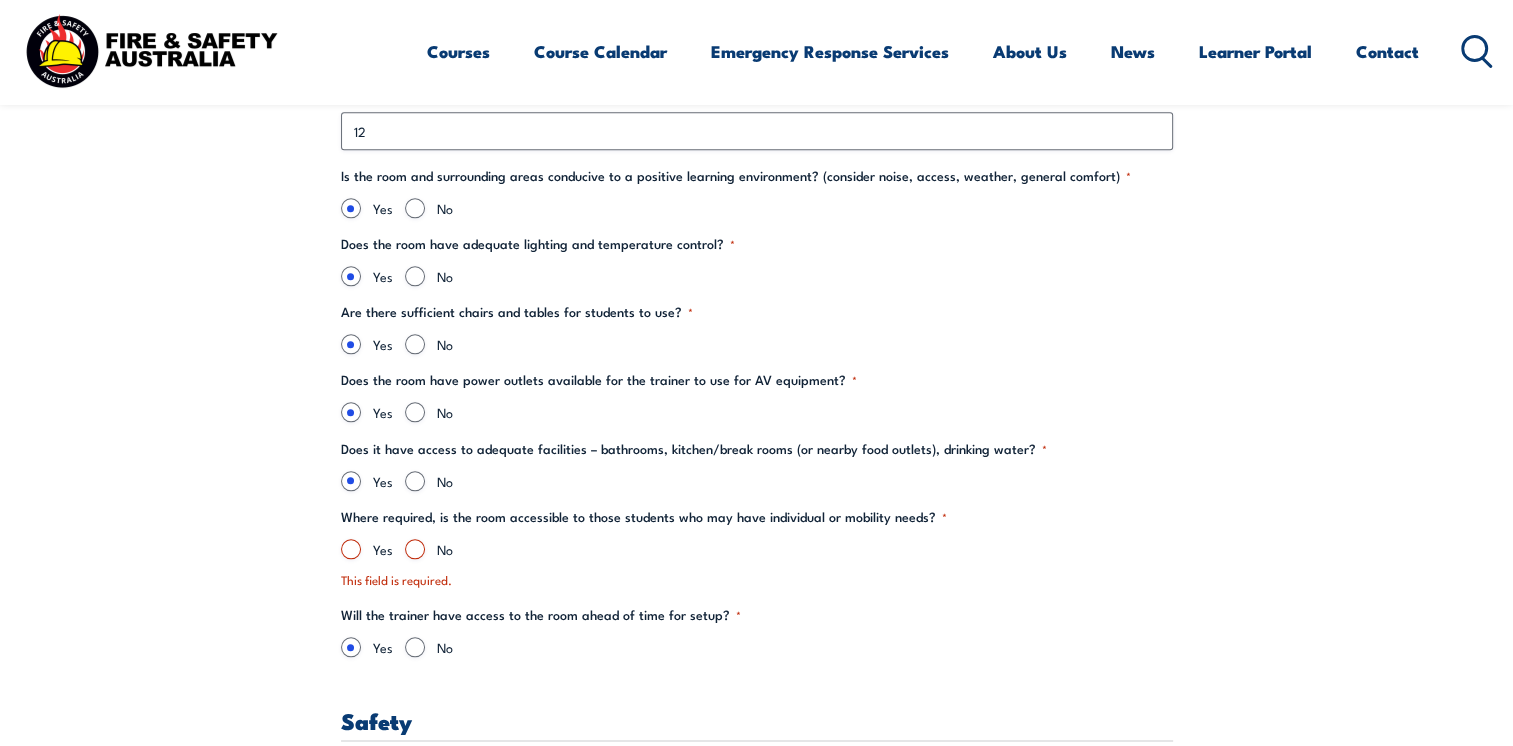scroll, scrollTop: 2390, scrollLeft: 0, axis: vertical 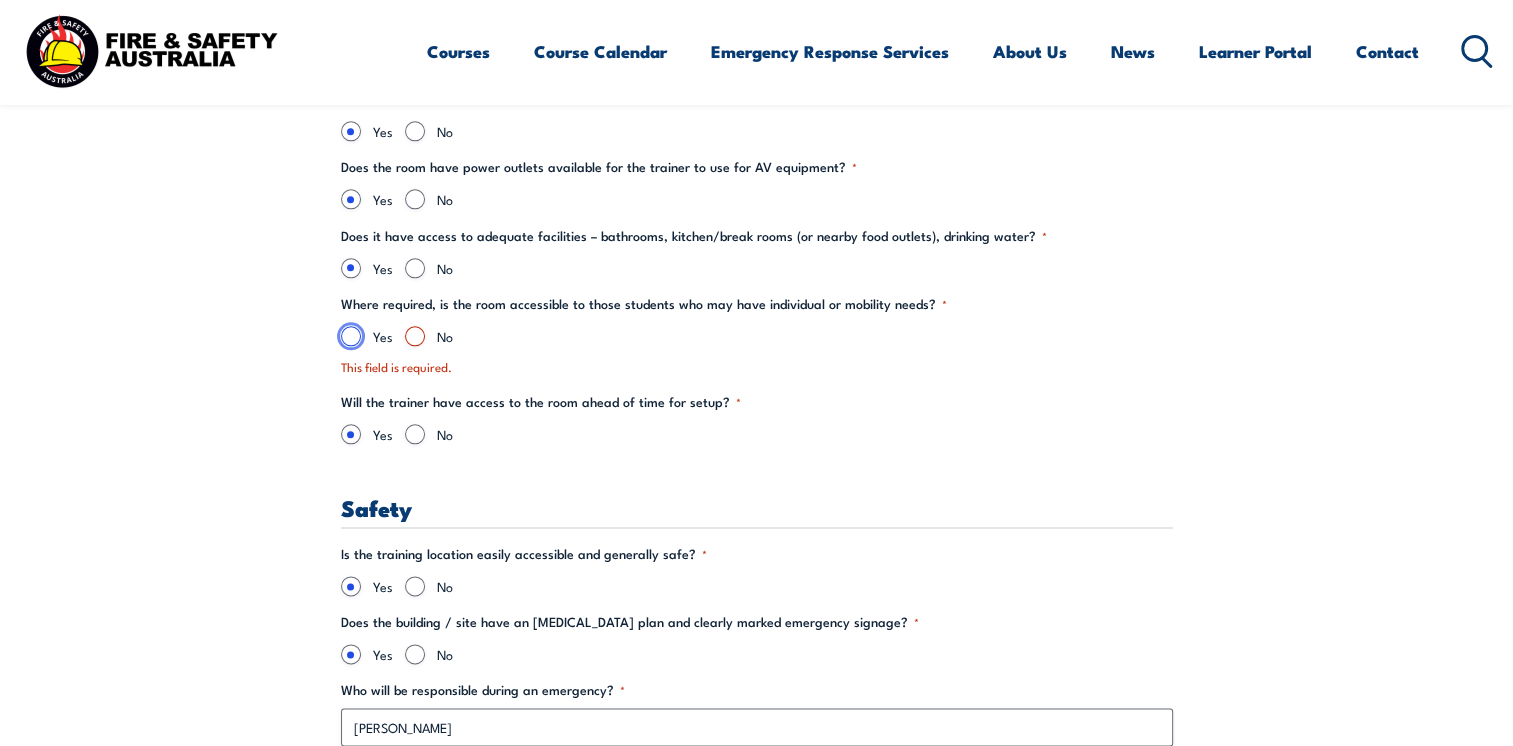drag, startPoint x: 349, startPoint y: 336, endPoint x: 427, endPoint y: 363, distance: 82.5409 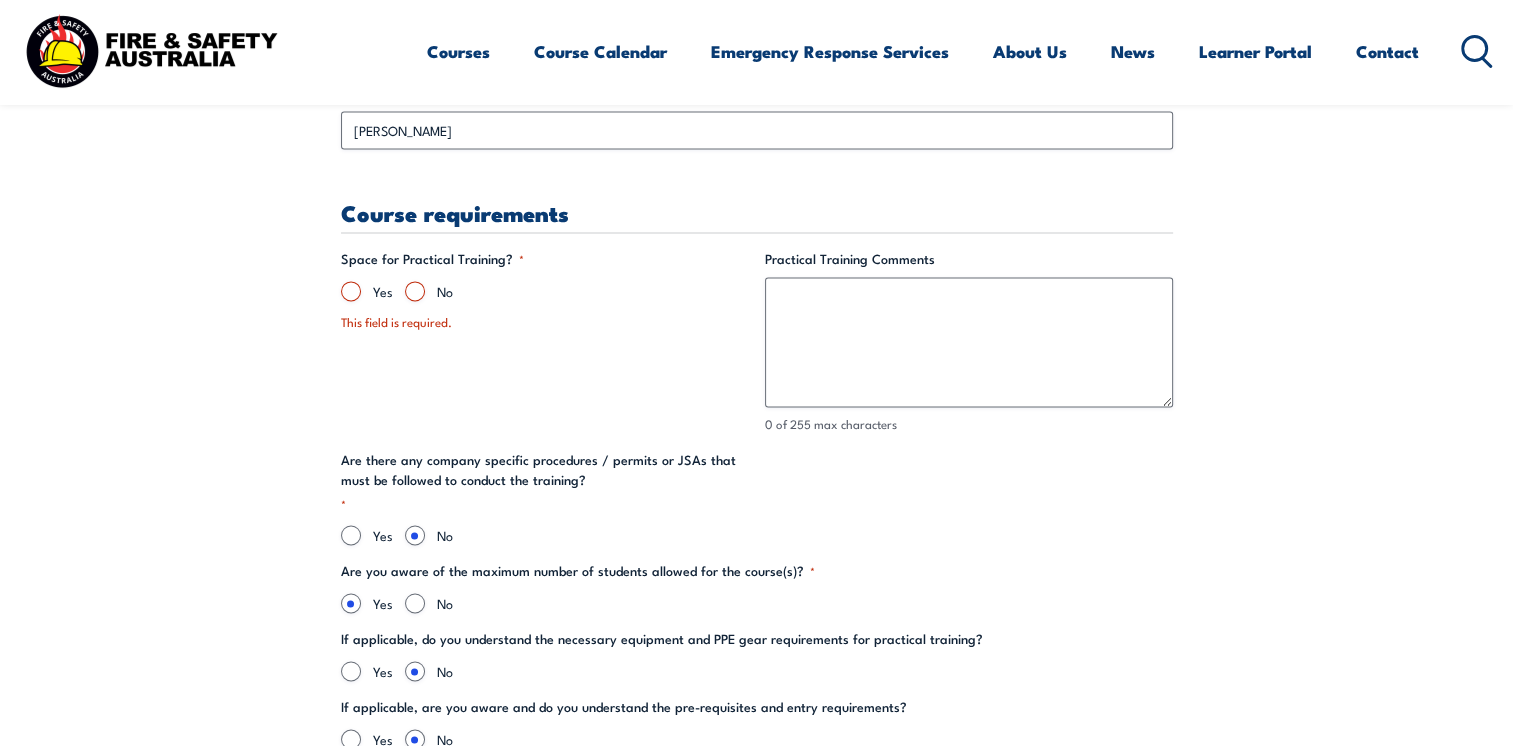 scroll, scrollTop: 2990, scrollLeft: 0, axis: vertical 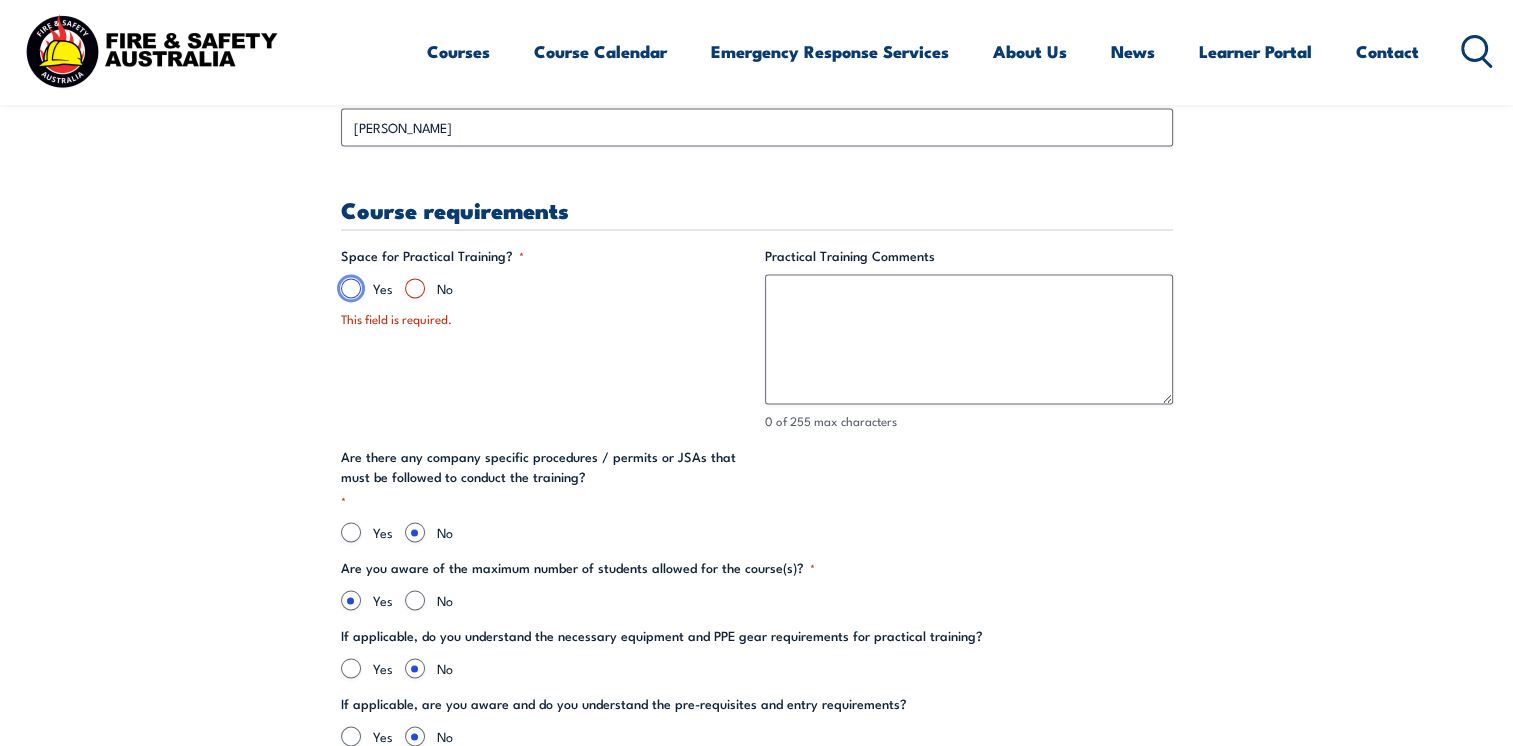 click on "Yes" at bounding box center (351, 288) 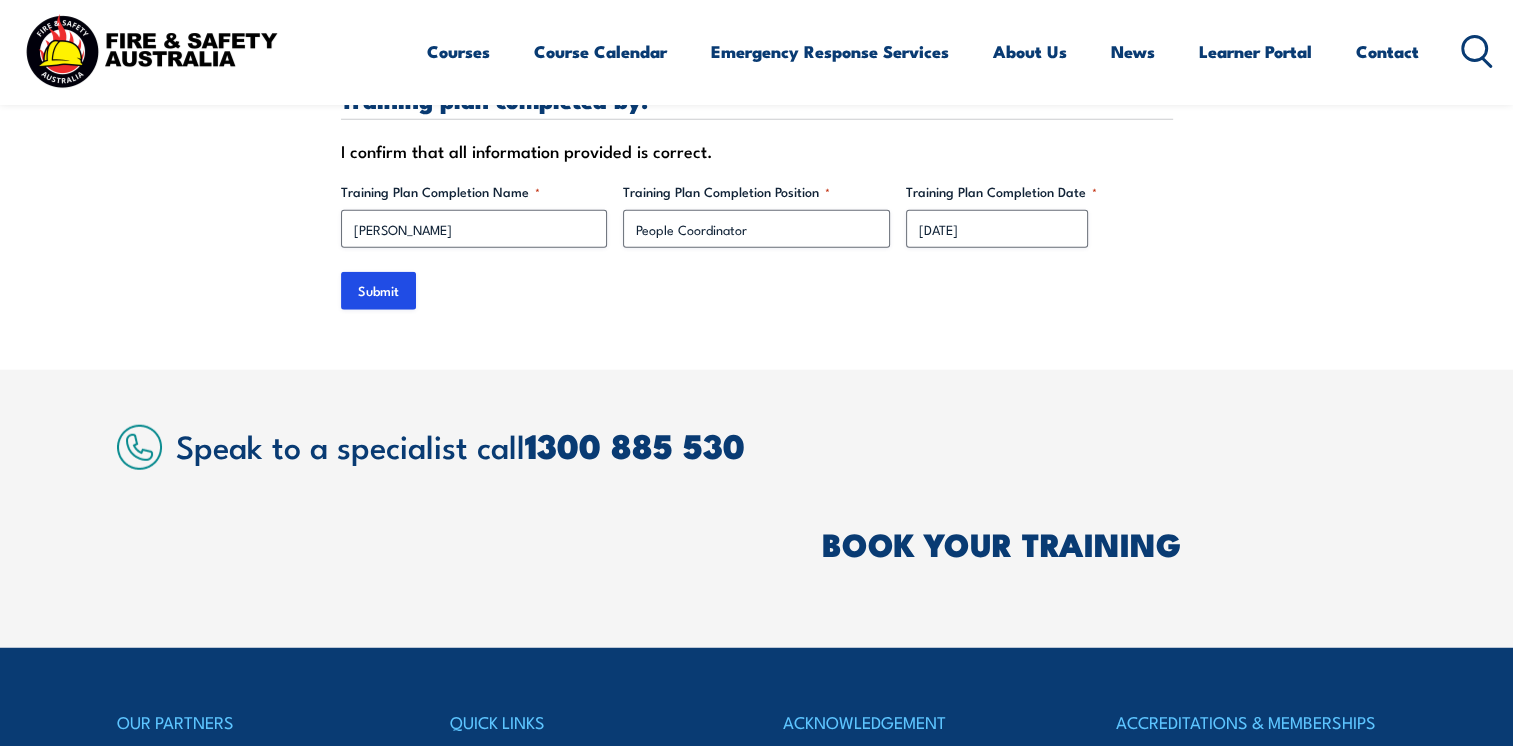 scroll, scrollTop: 5090, scrollLeft: 0, axis: vertical 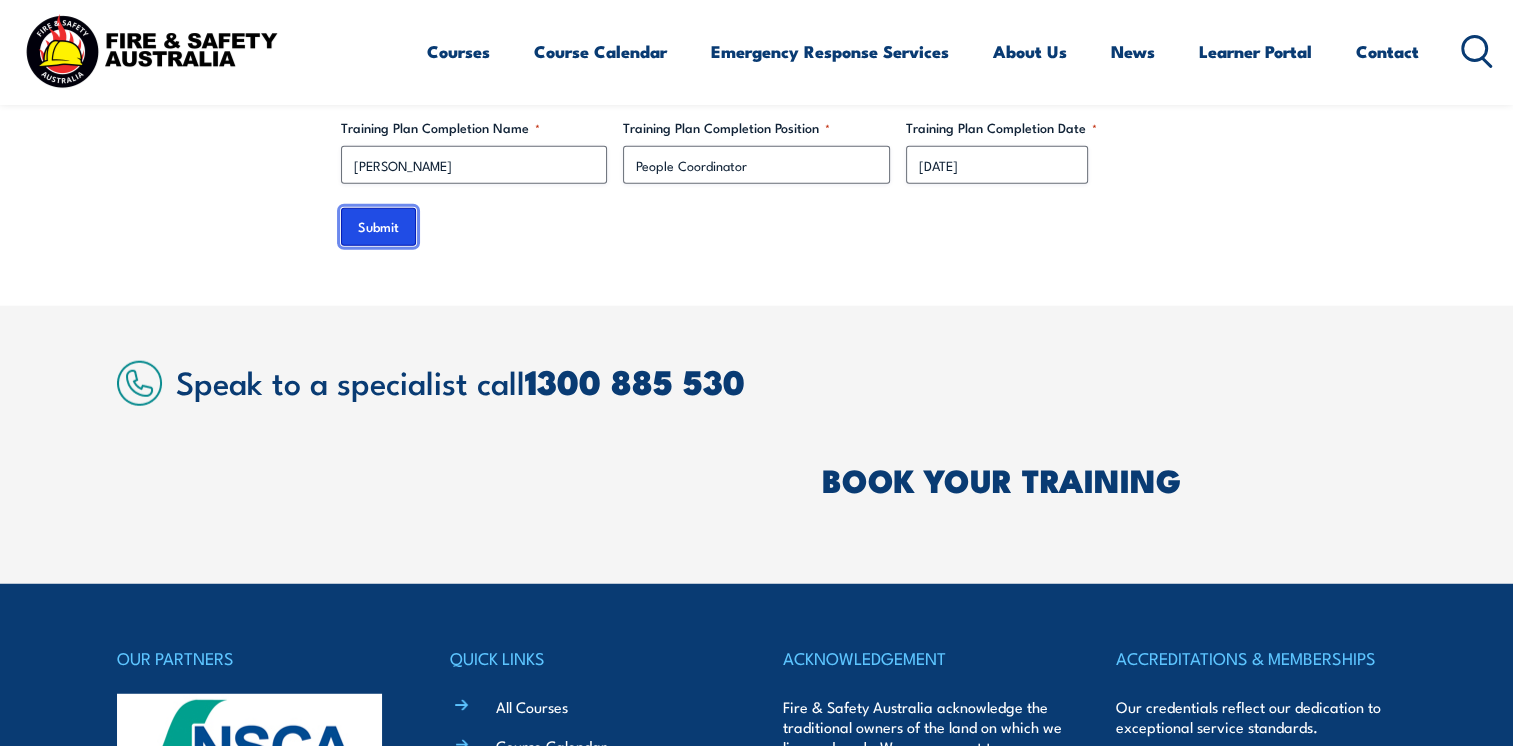 click on "Submit" at bounding box center (378, 227) 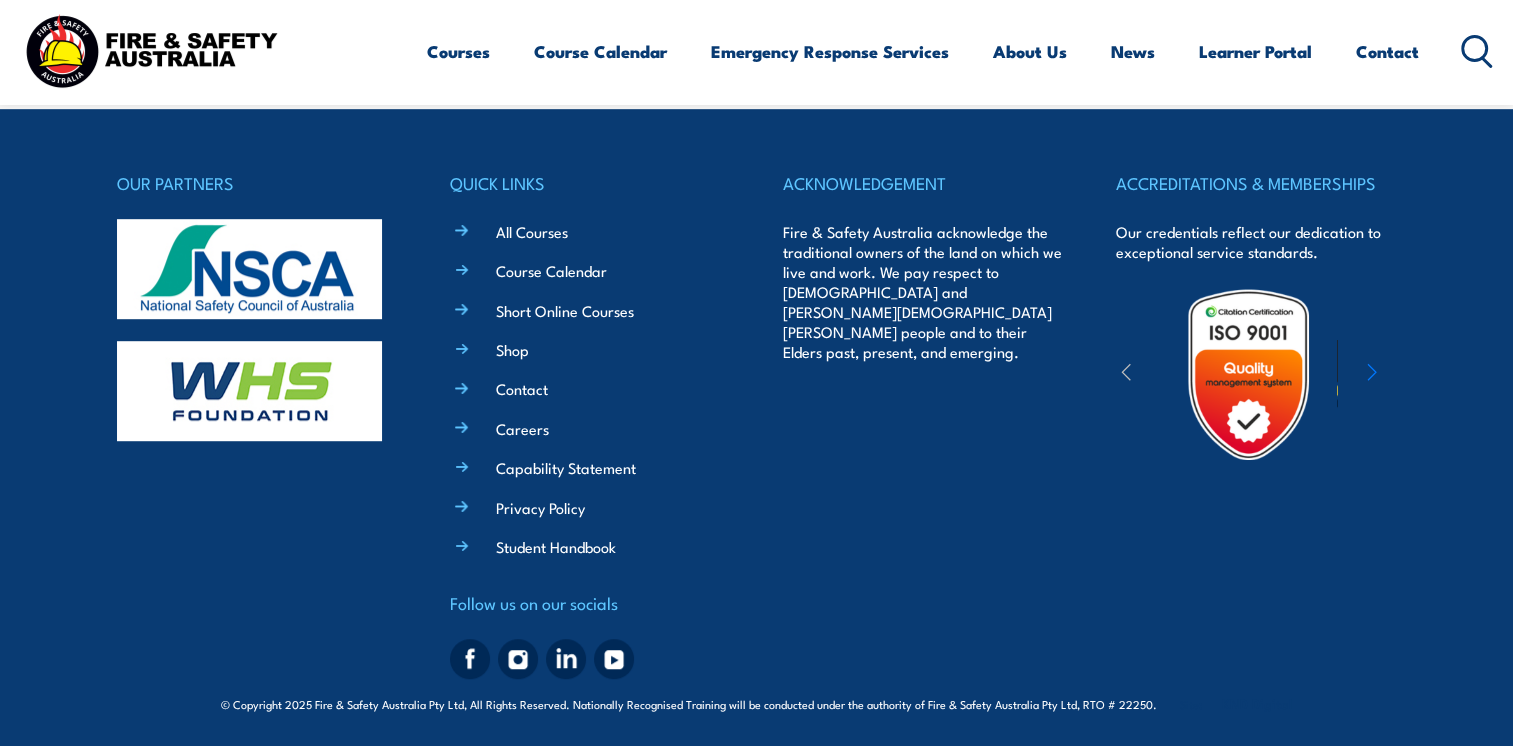 scroll, scrollTop: 0, scrollLeft: 0, axis: both 